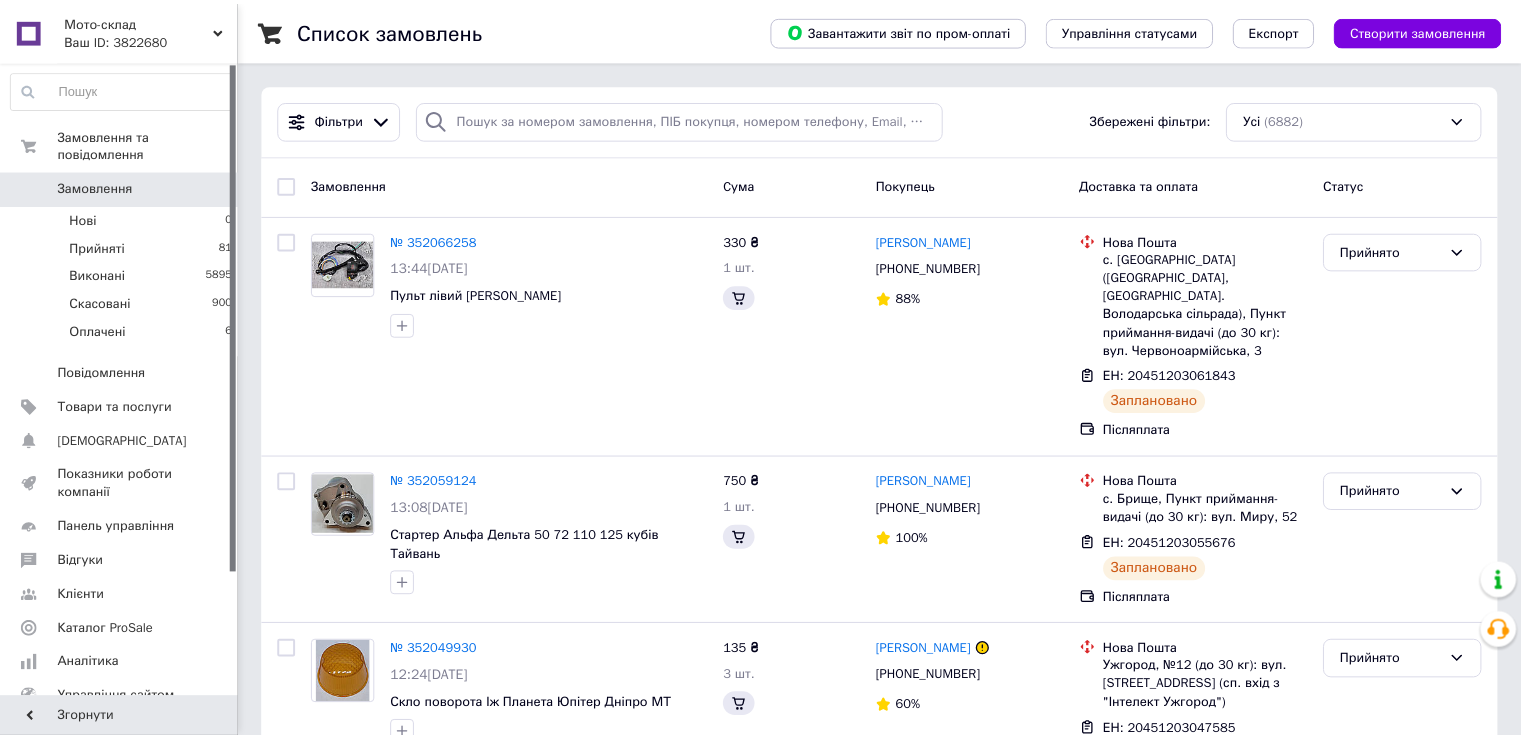 scroll, scrollTop: 0, scrollLeft: 0, axis: both 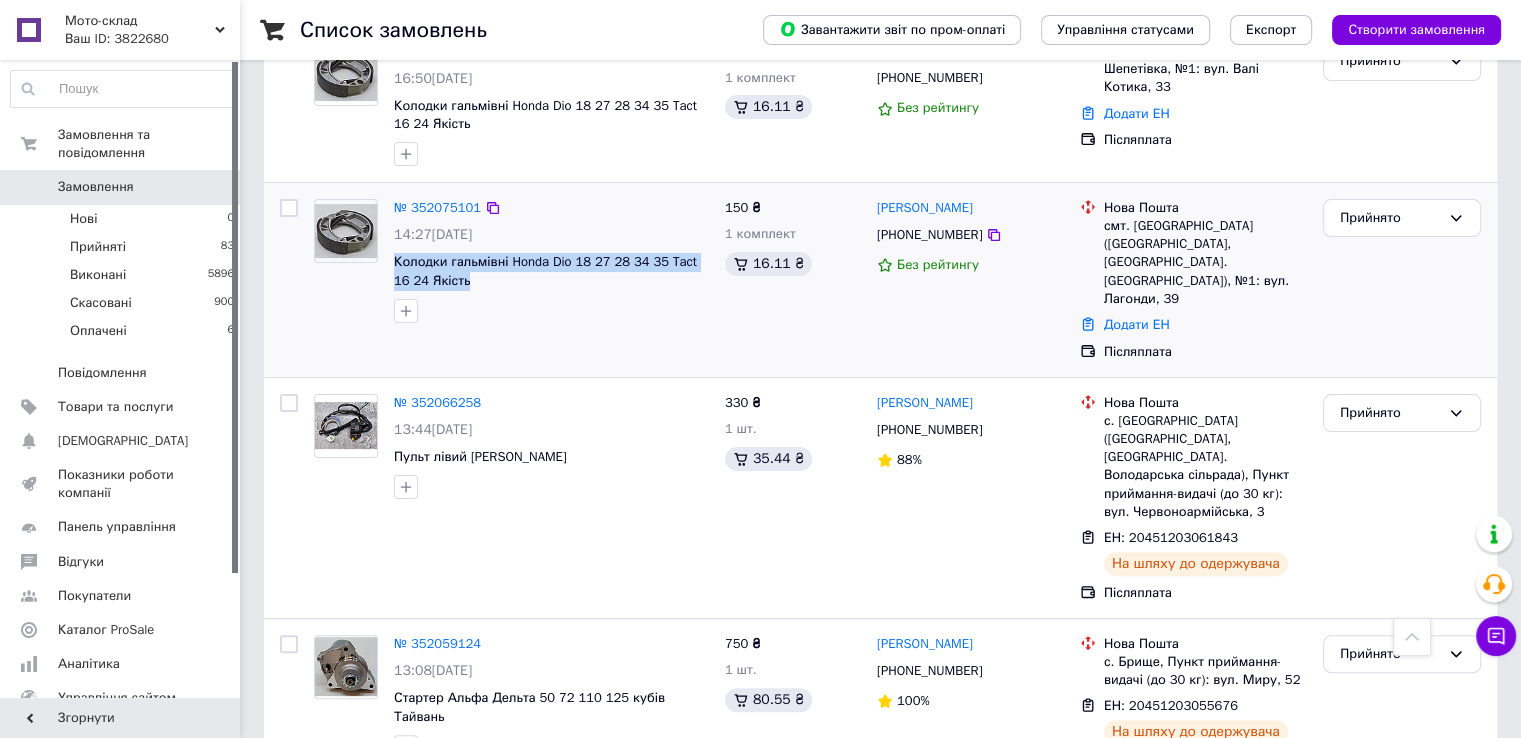 drag, startPoint x: 391, startPoint y: 241, endPoint x: 451, endPoint y: 265, distance: 64.62198 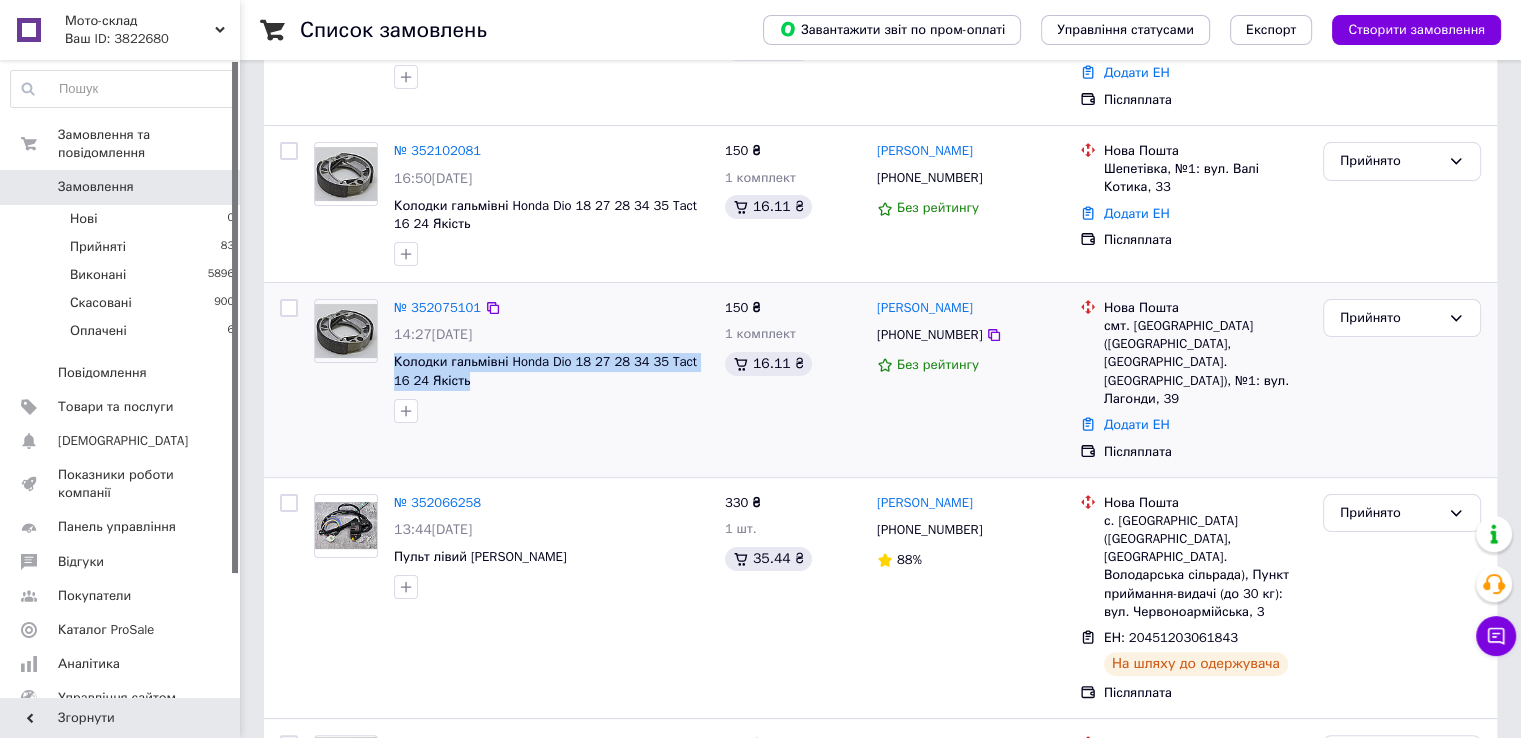 scroll, scrollTop: 200, scrollLeft: 0, axis: vertical 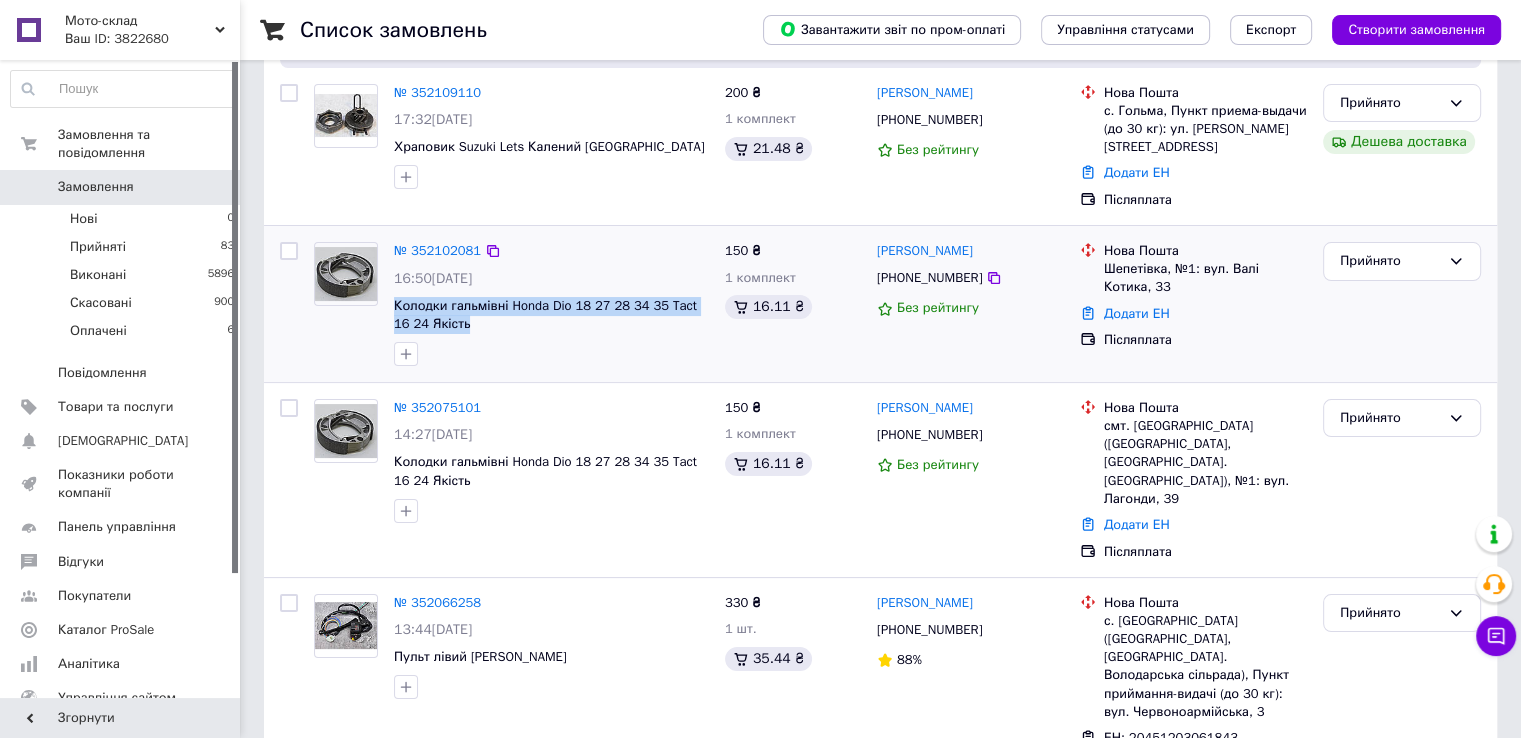 drag, startPoint x: 390, startPoint y: 284, endPoint x: 440, endPoint y: 309, distance: 55.9017 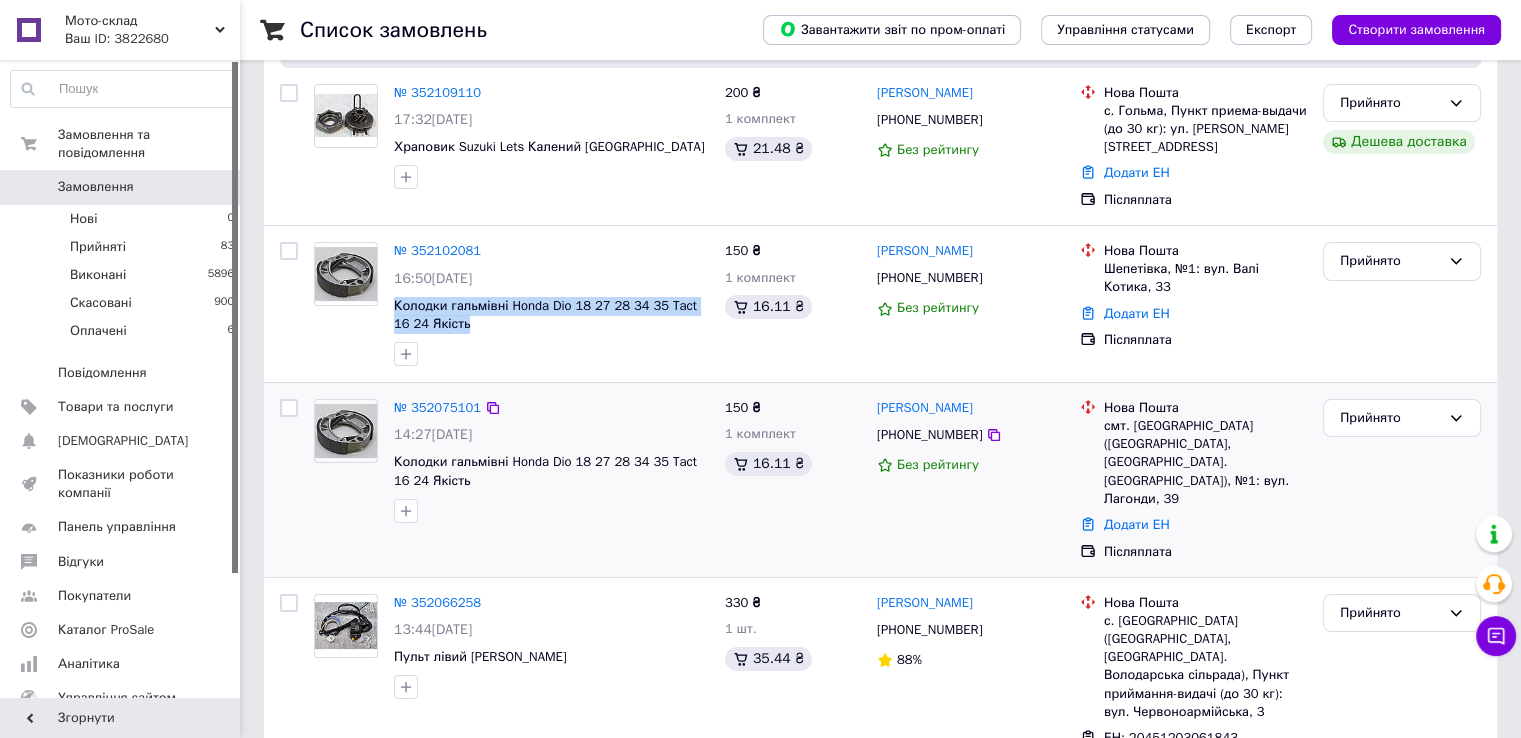 scroll, scrollTop: 300, scrollLeft: 0, axis: vertical 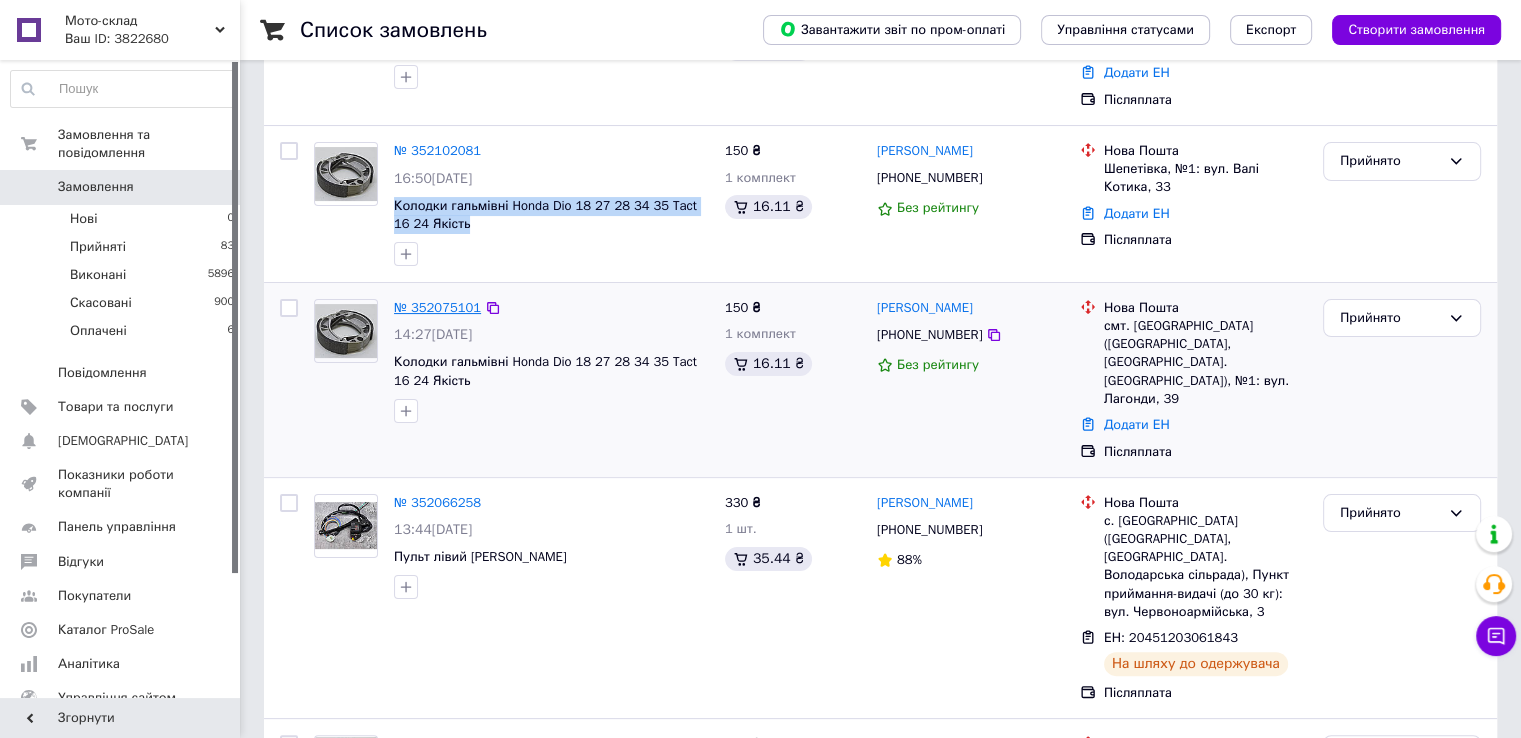 click on "№ 352075101" at bounding box center [437, 307] 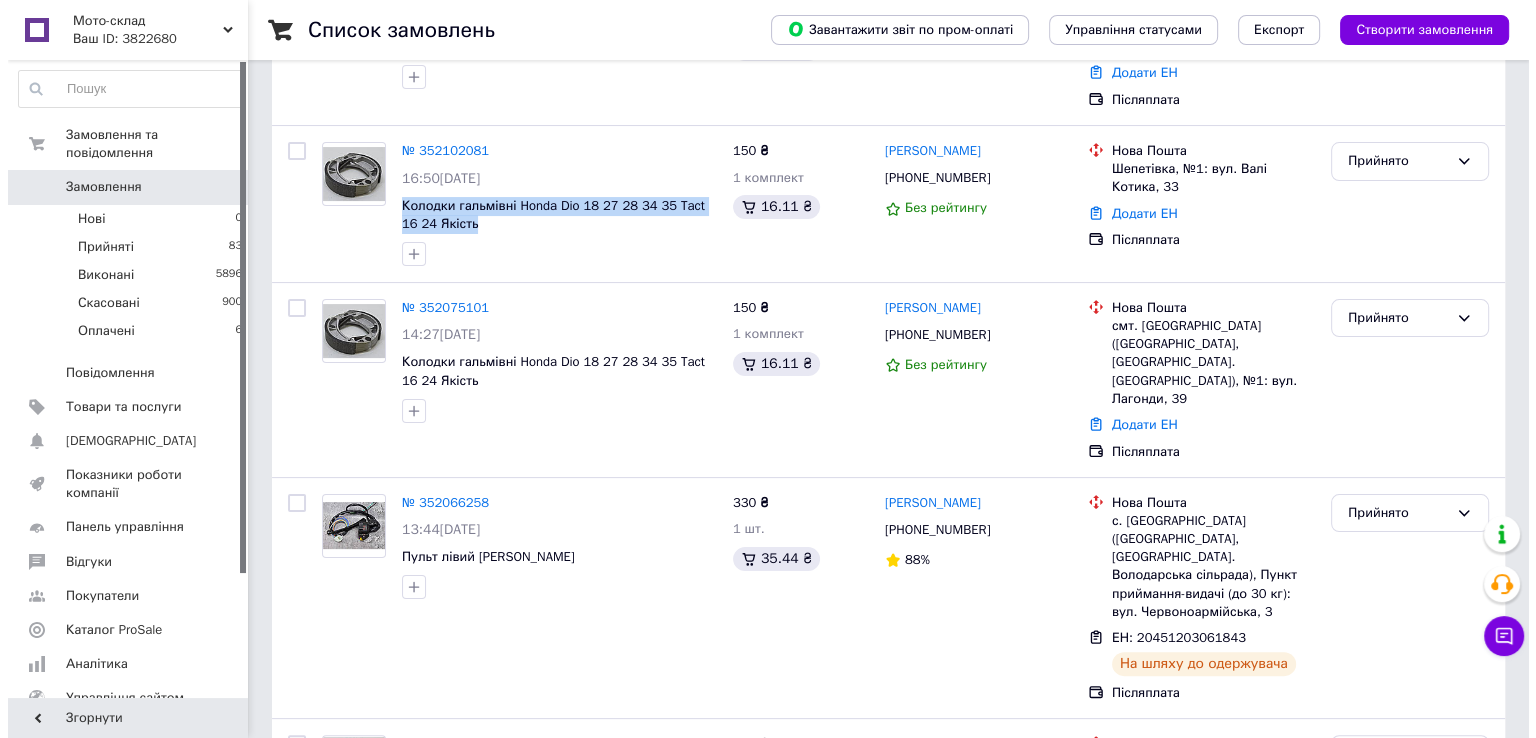 scroll, scrollTop: 0, scrollLeft: 0, axis: both 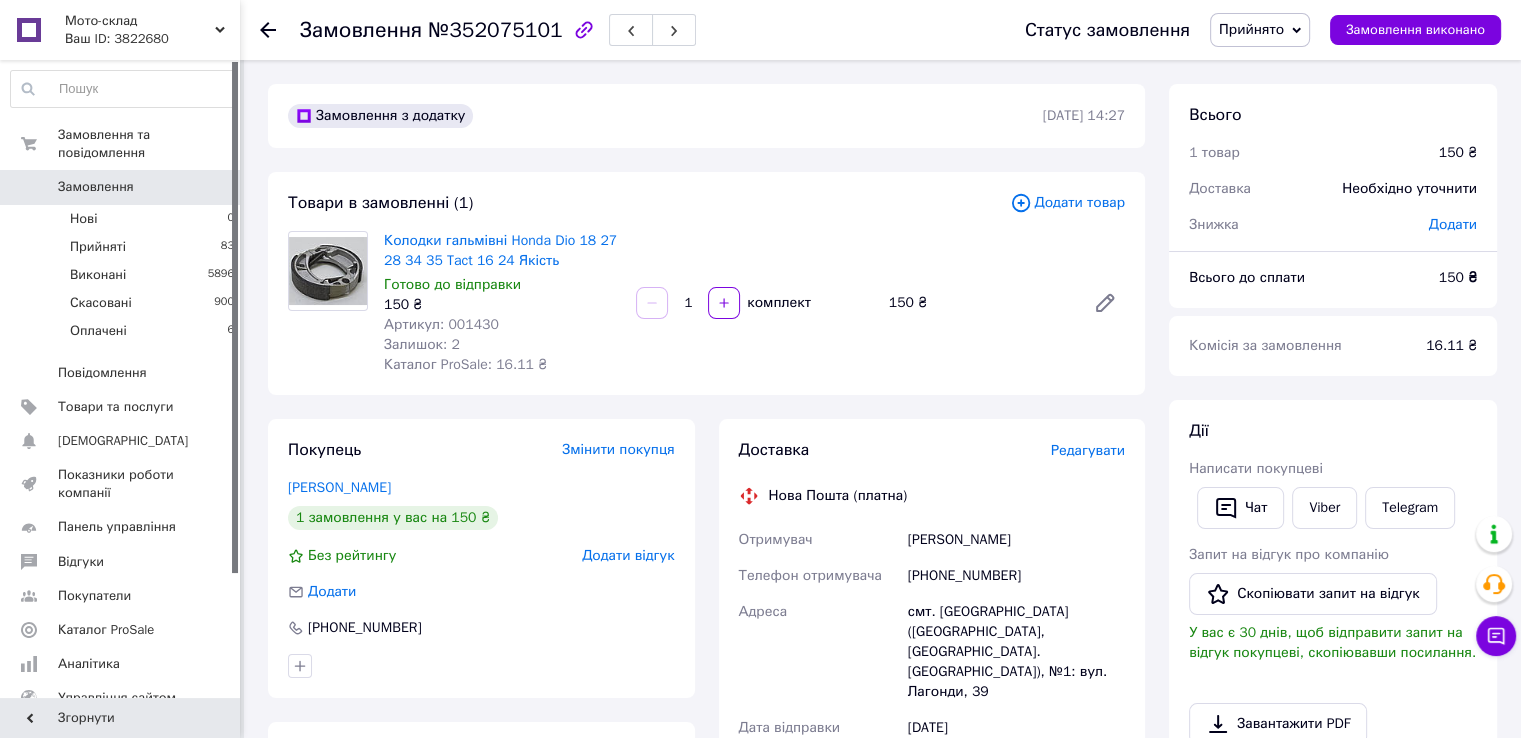 click on "Редагувати" at bounding box center [1088, 450] 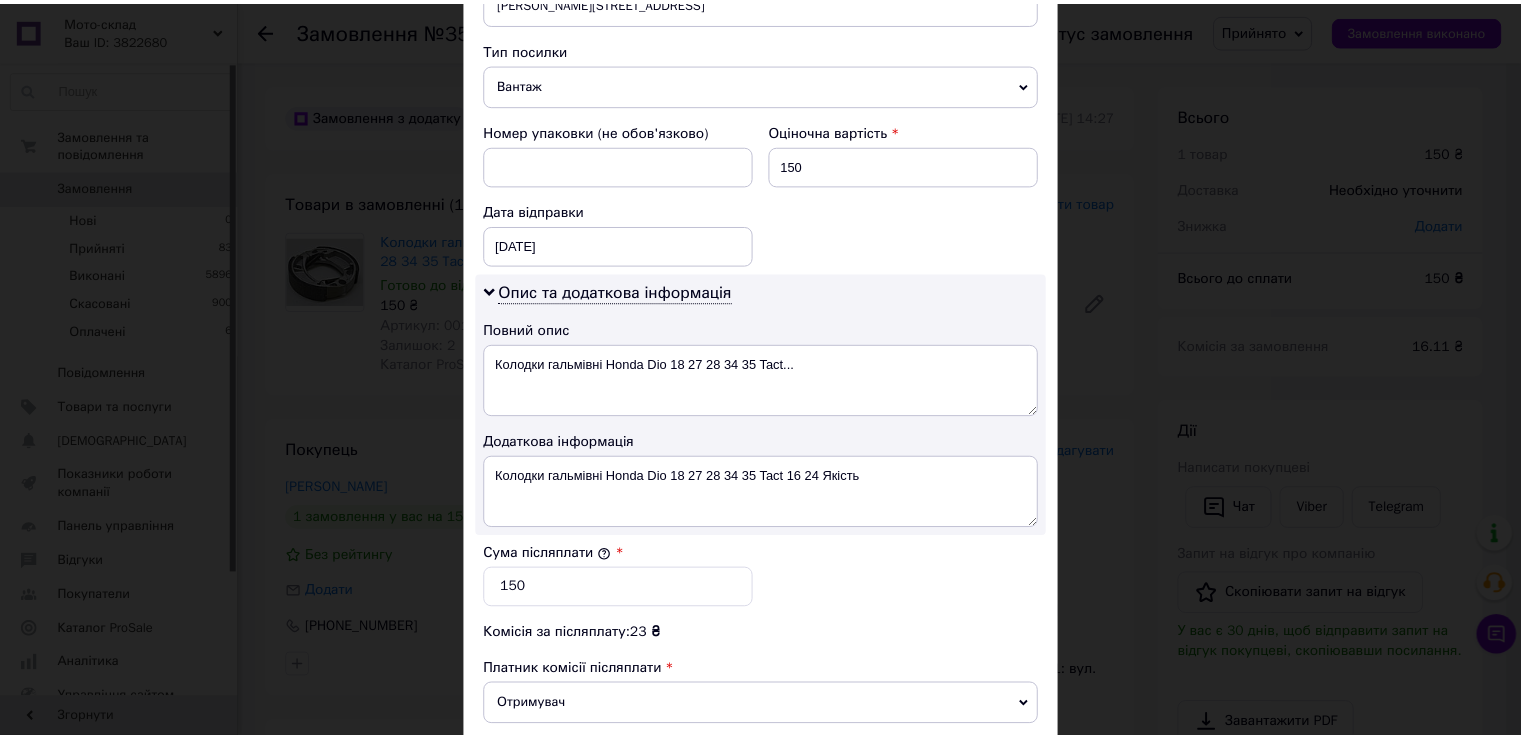scroll, scrollTop: 1000, scrollLeft: 0, axis: vertical 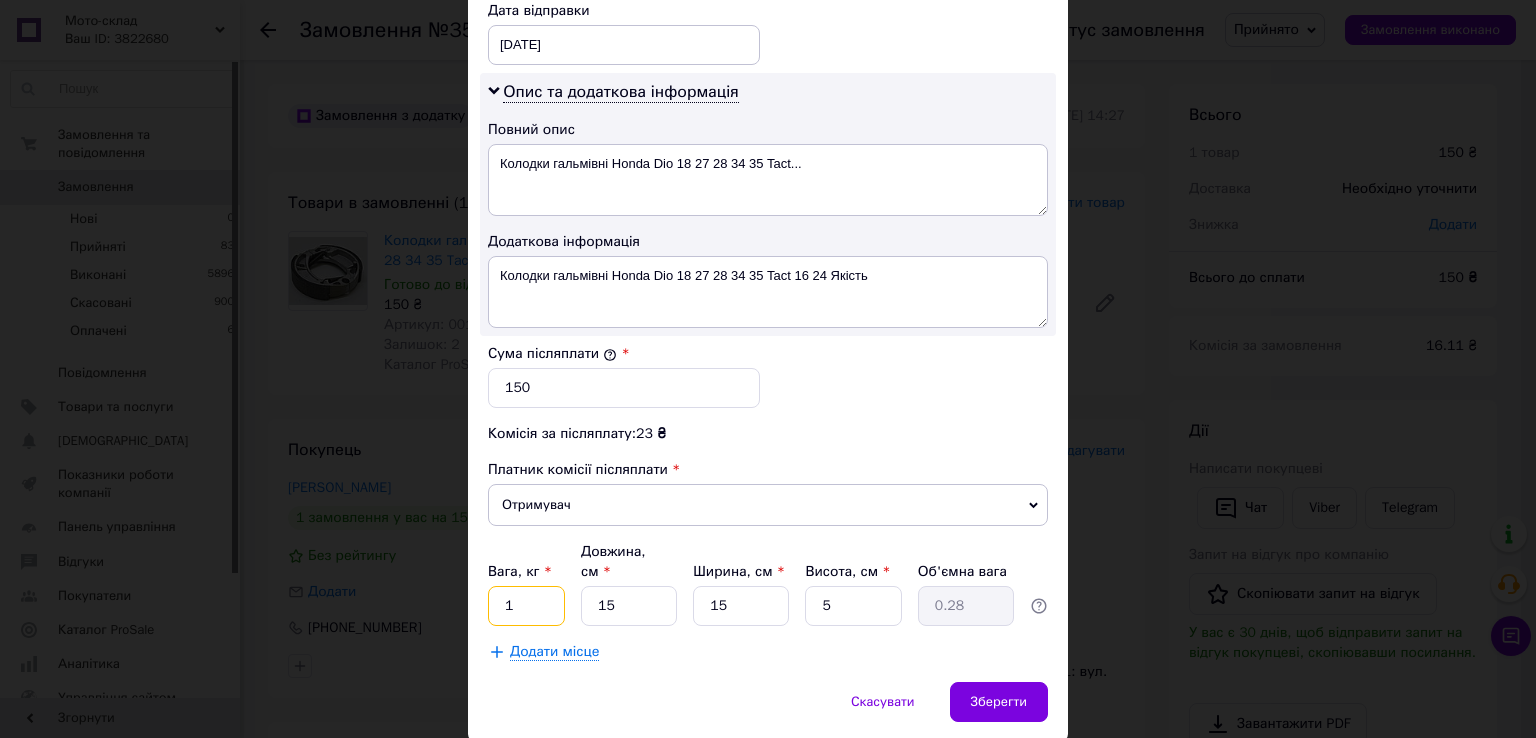 click on "1" at bounding box center (526, 606) 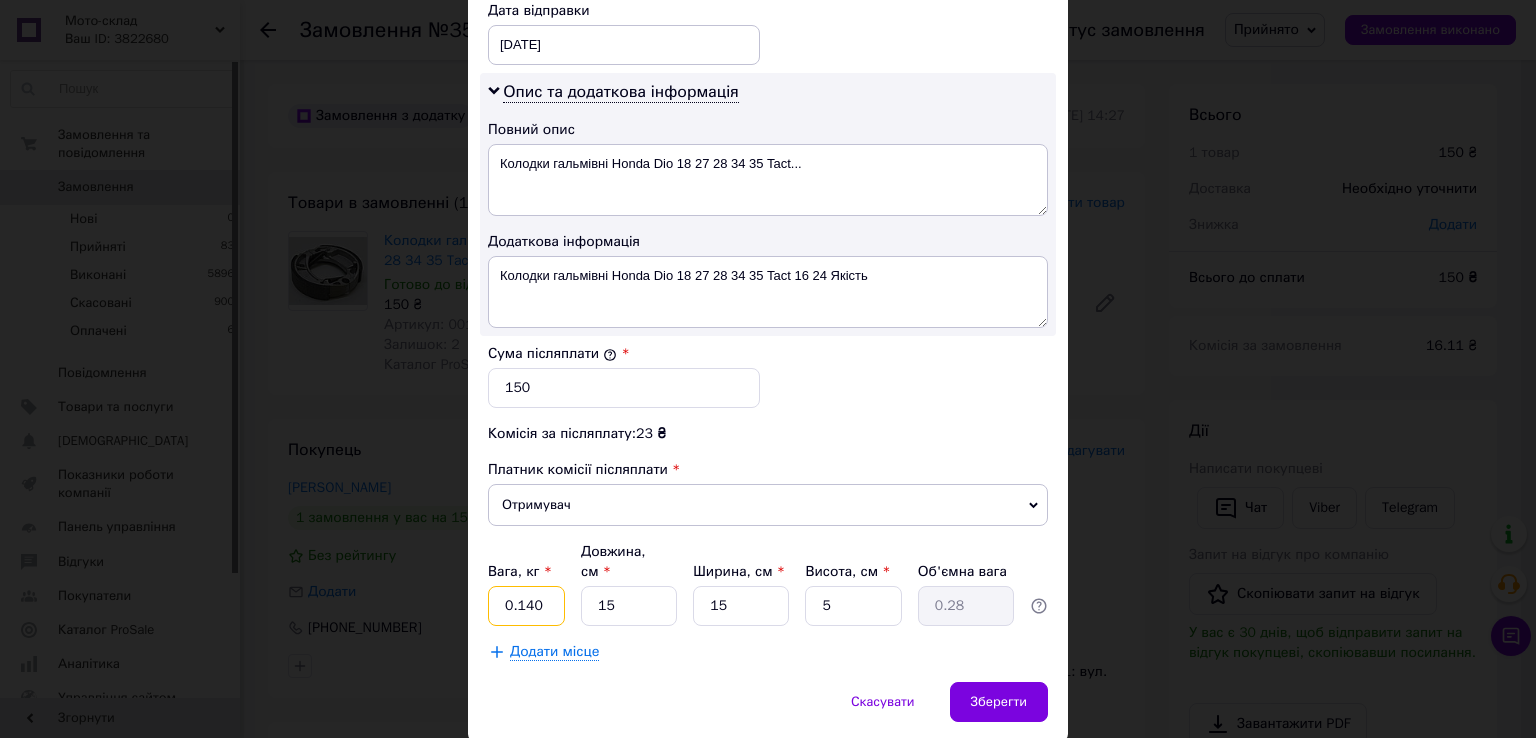 type on "0.140" 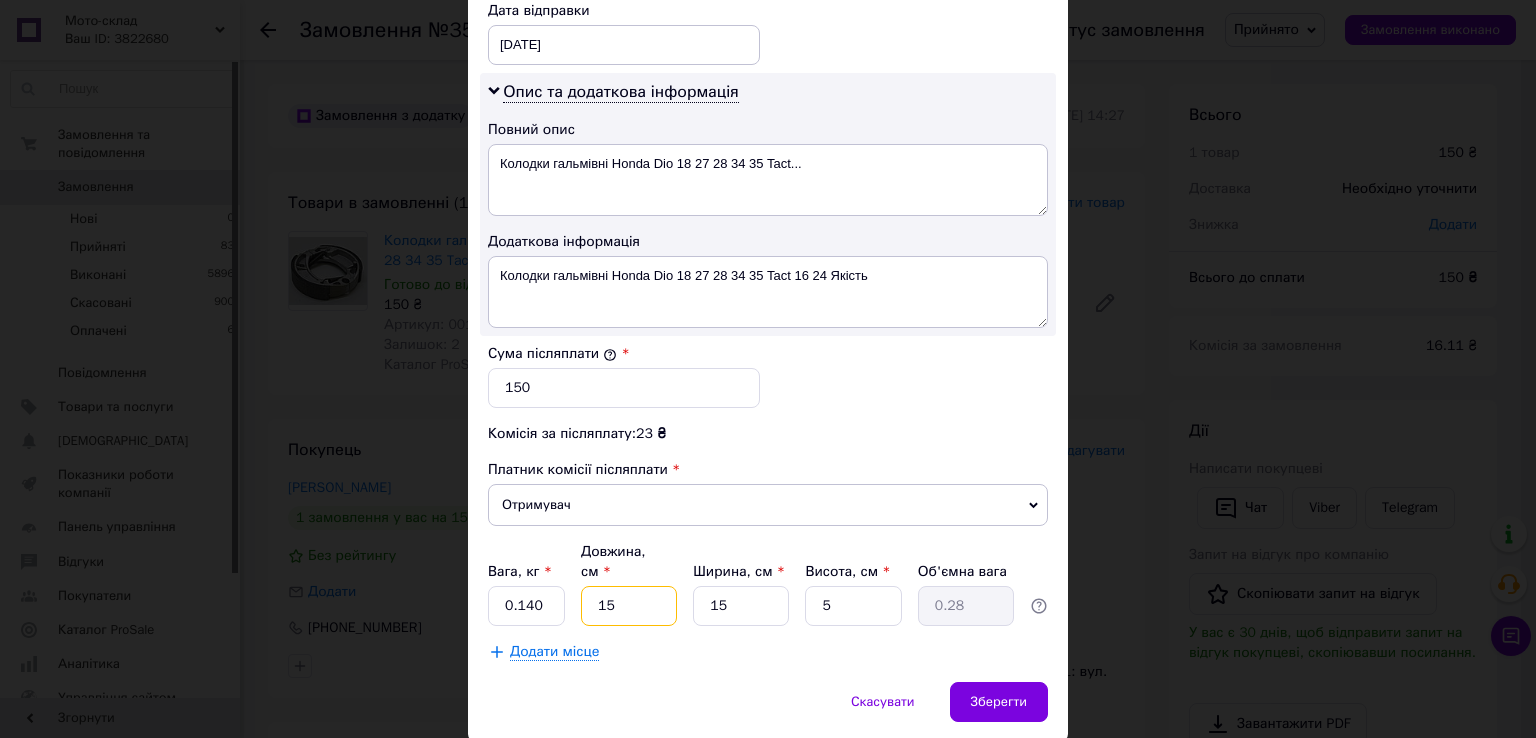 type on "1" 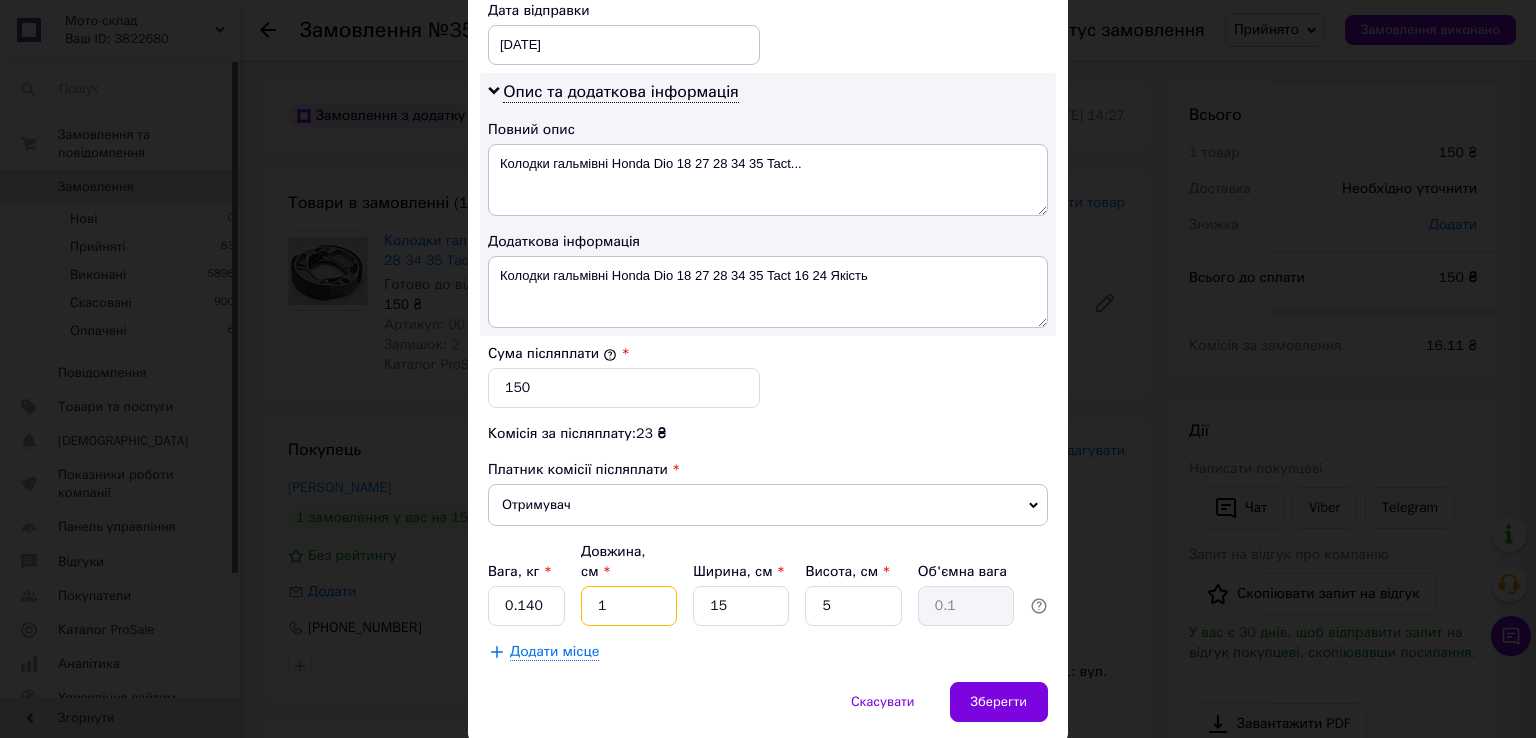 type on "11" 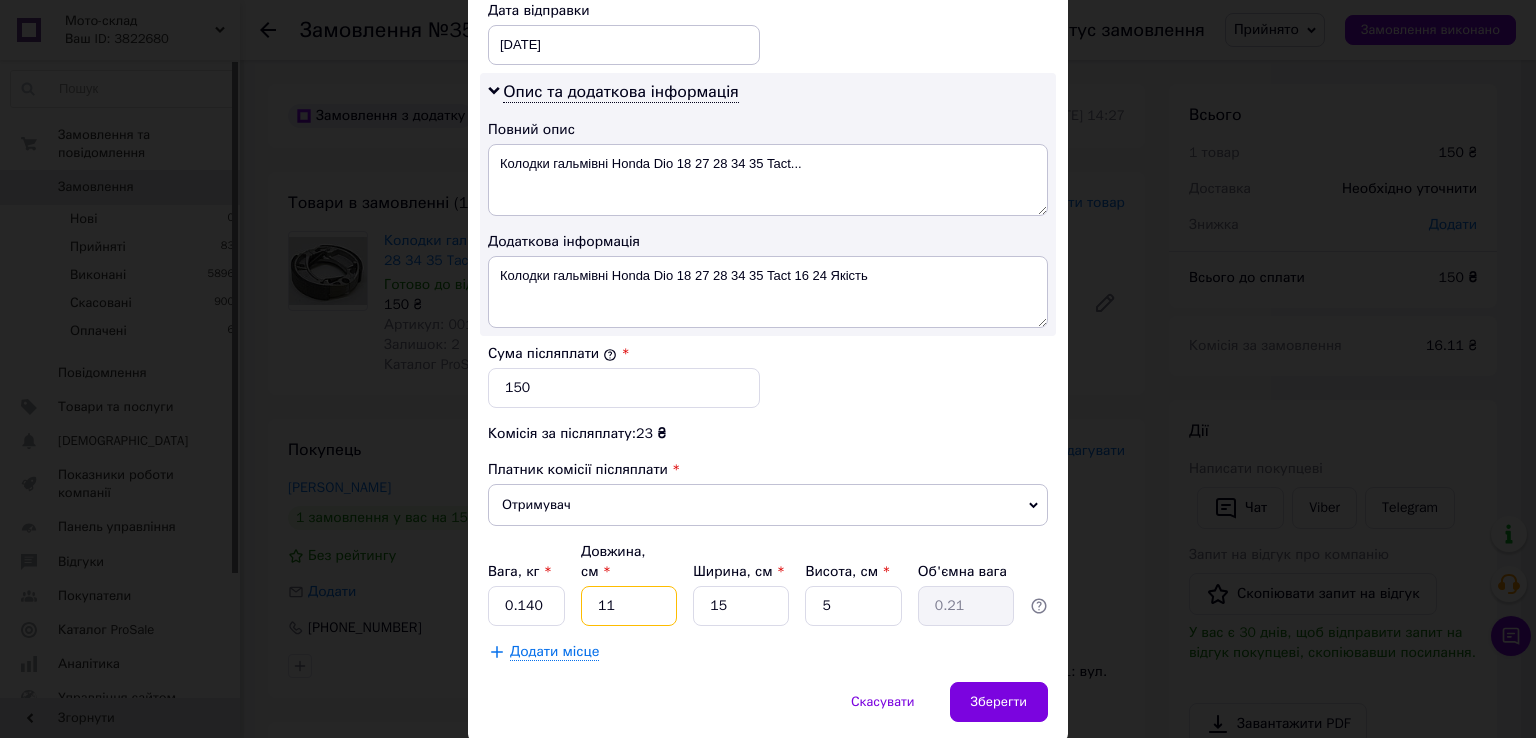 type on "11" 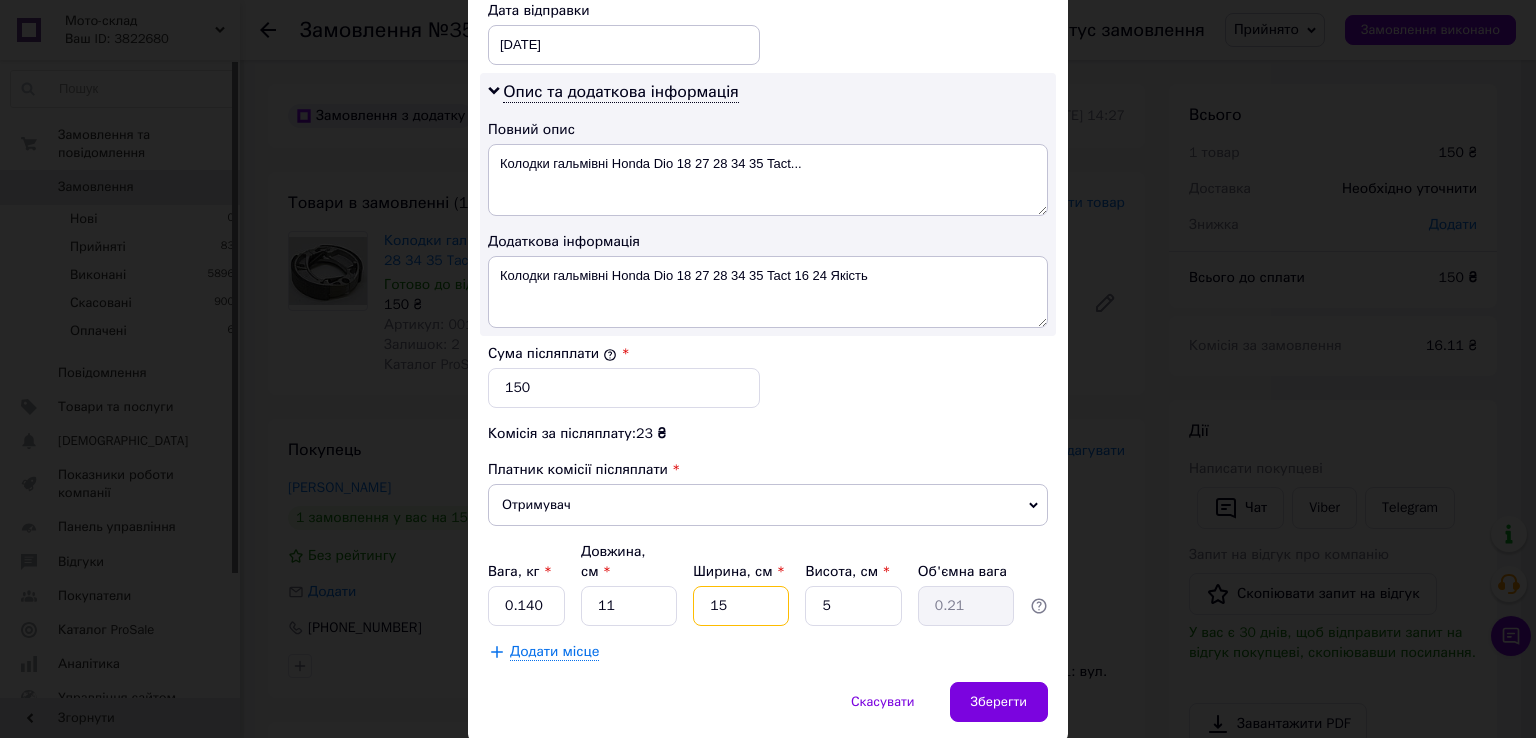 type on "1" 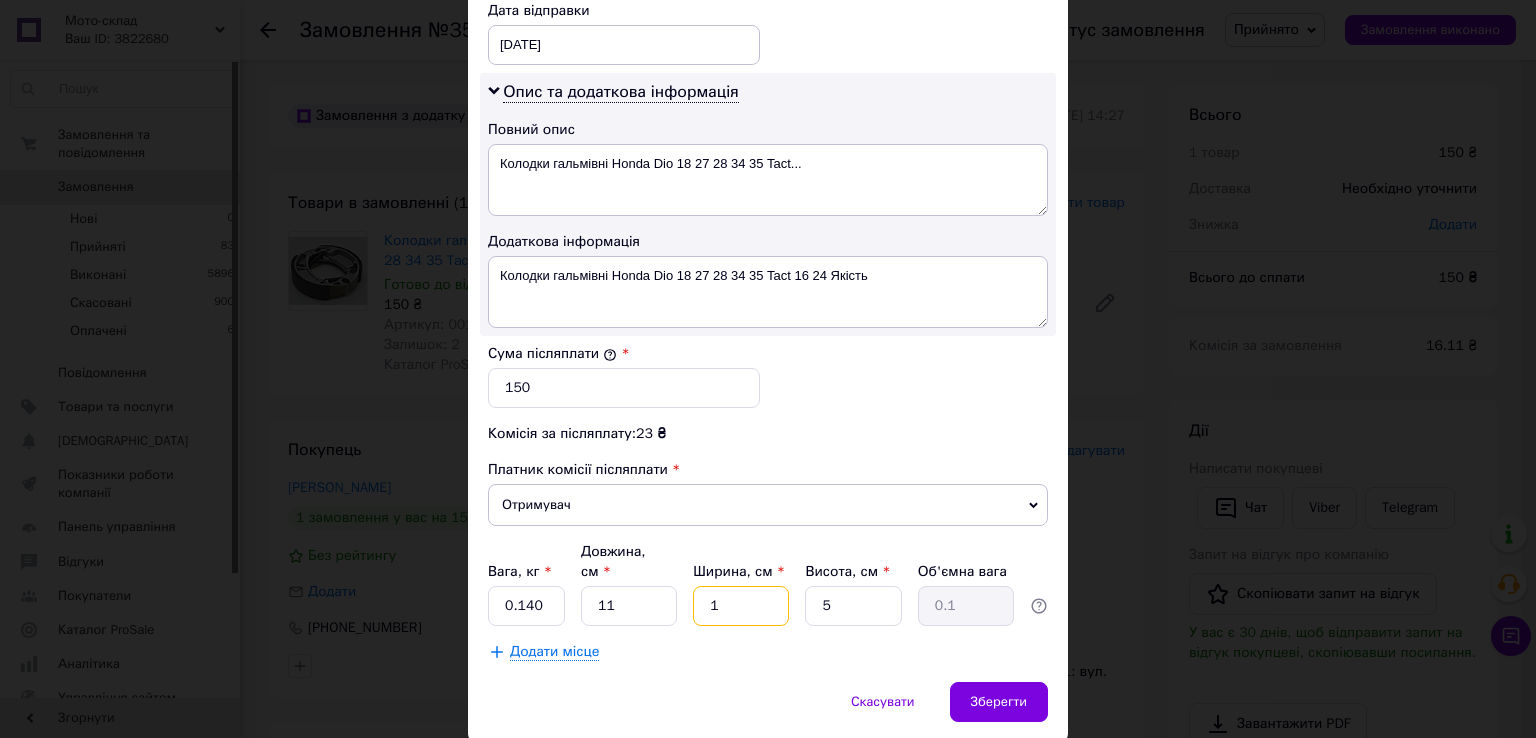 type on "10" 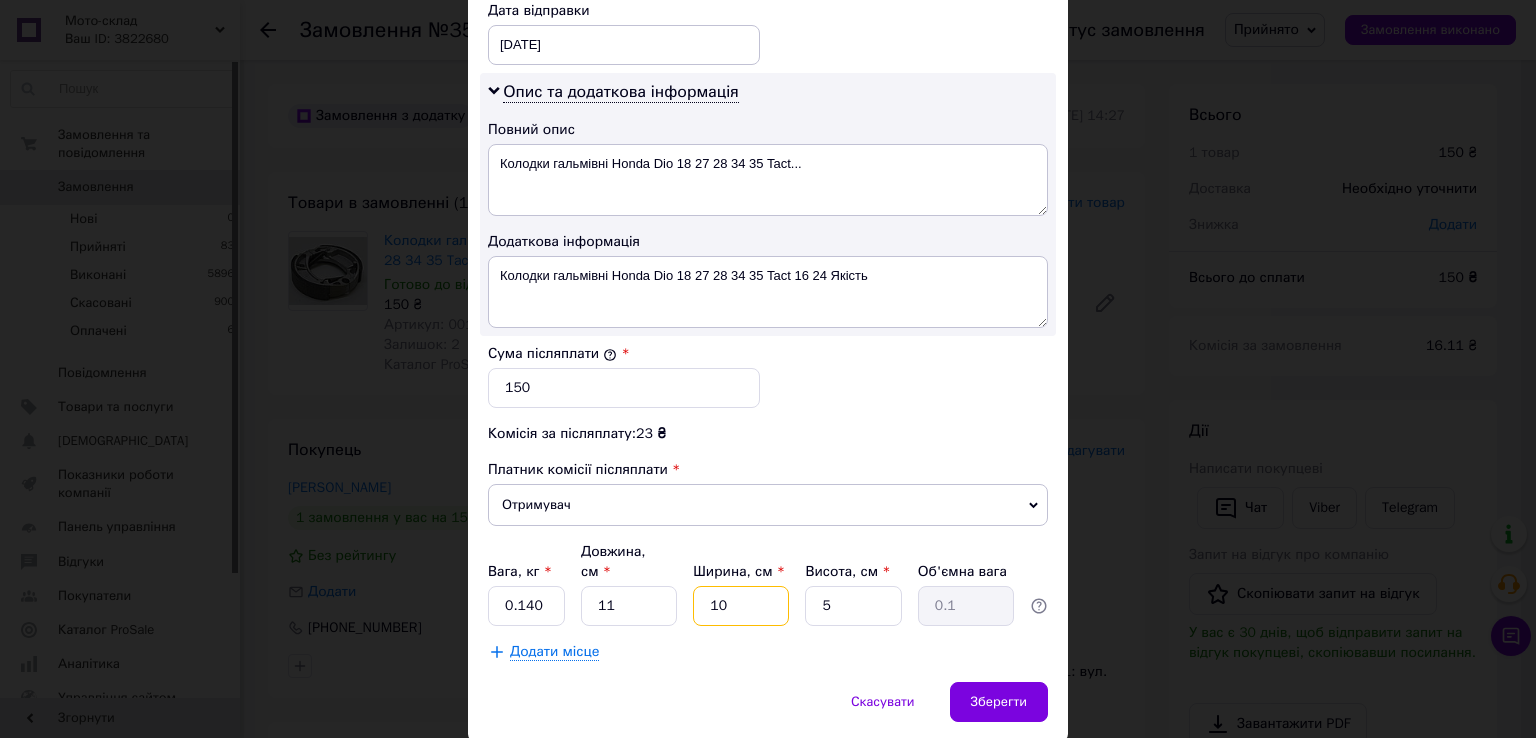 type on "0.14" 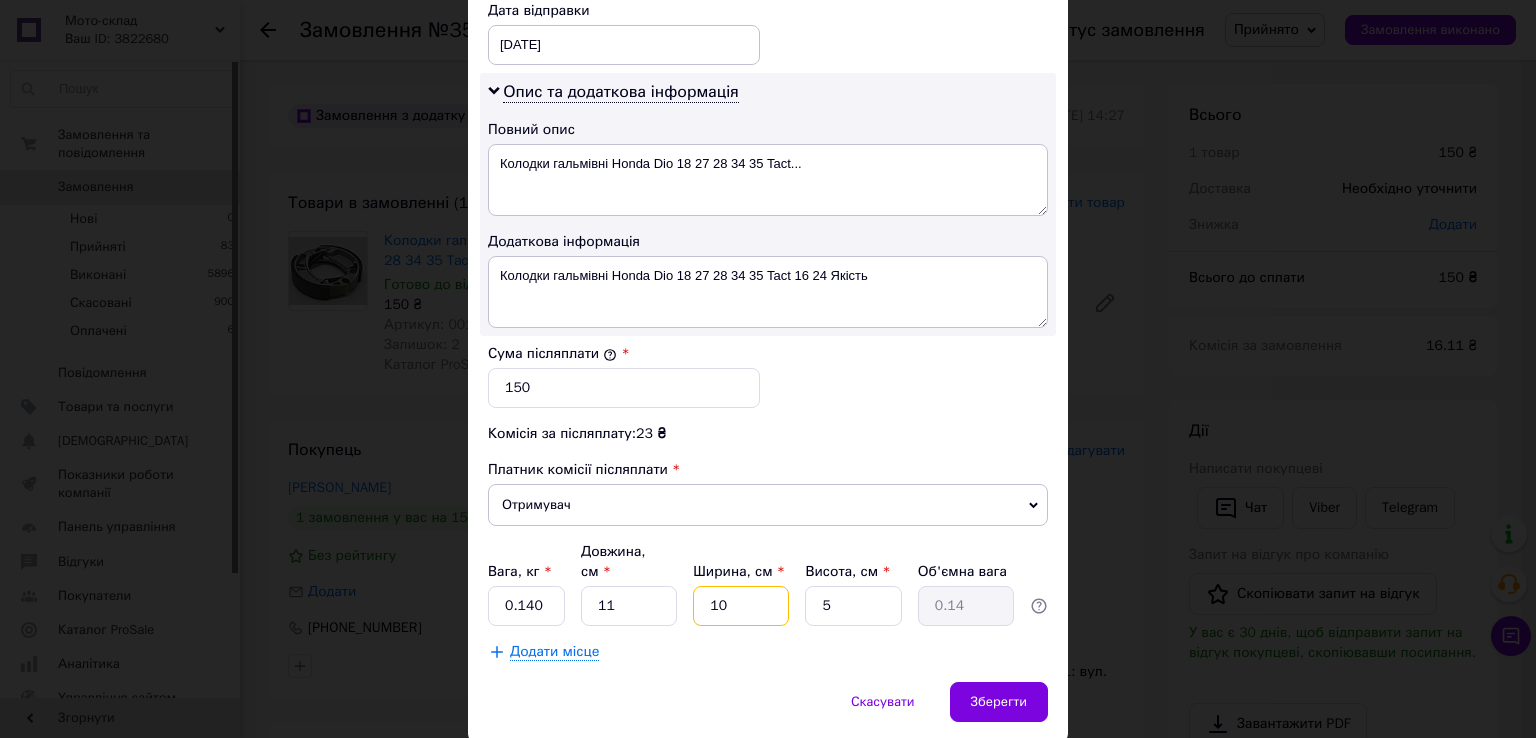 type on "10" 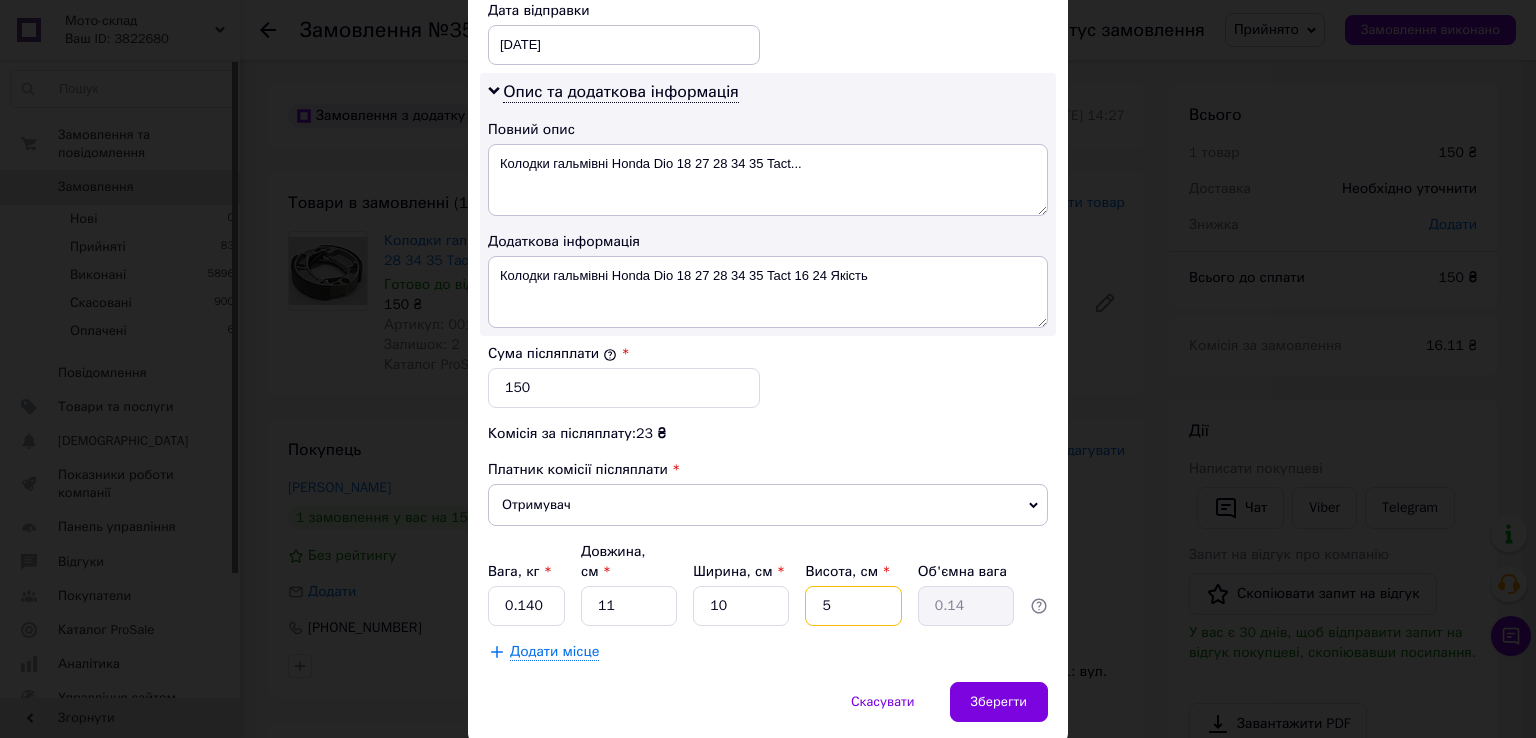 type on "3" 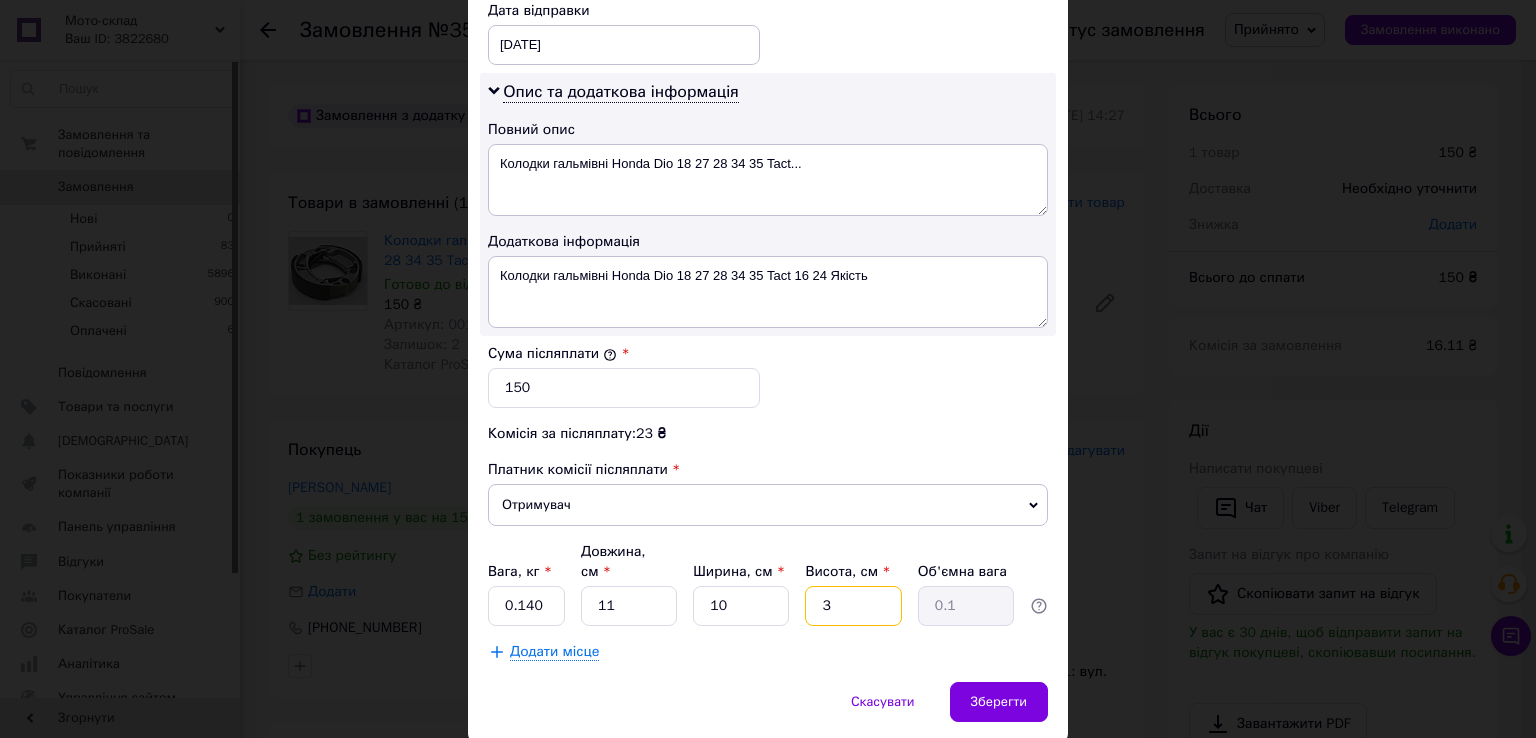 type on "3" 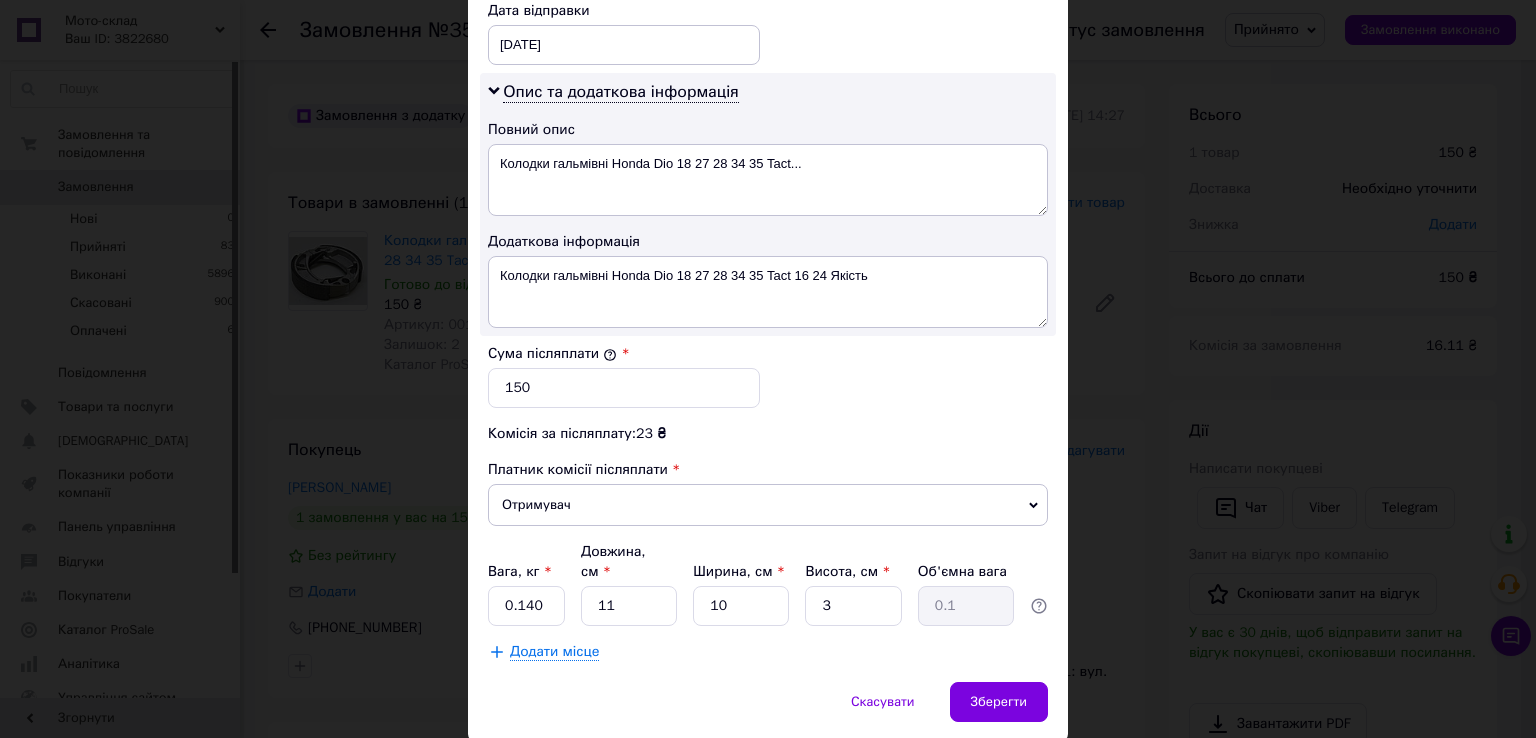 click on "Сума післяплати     * 150" at bounding box center [768, 376] 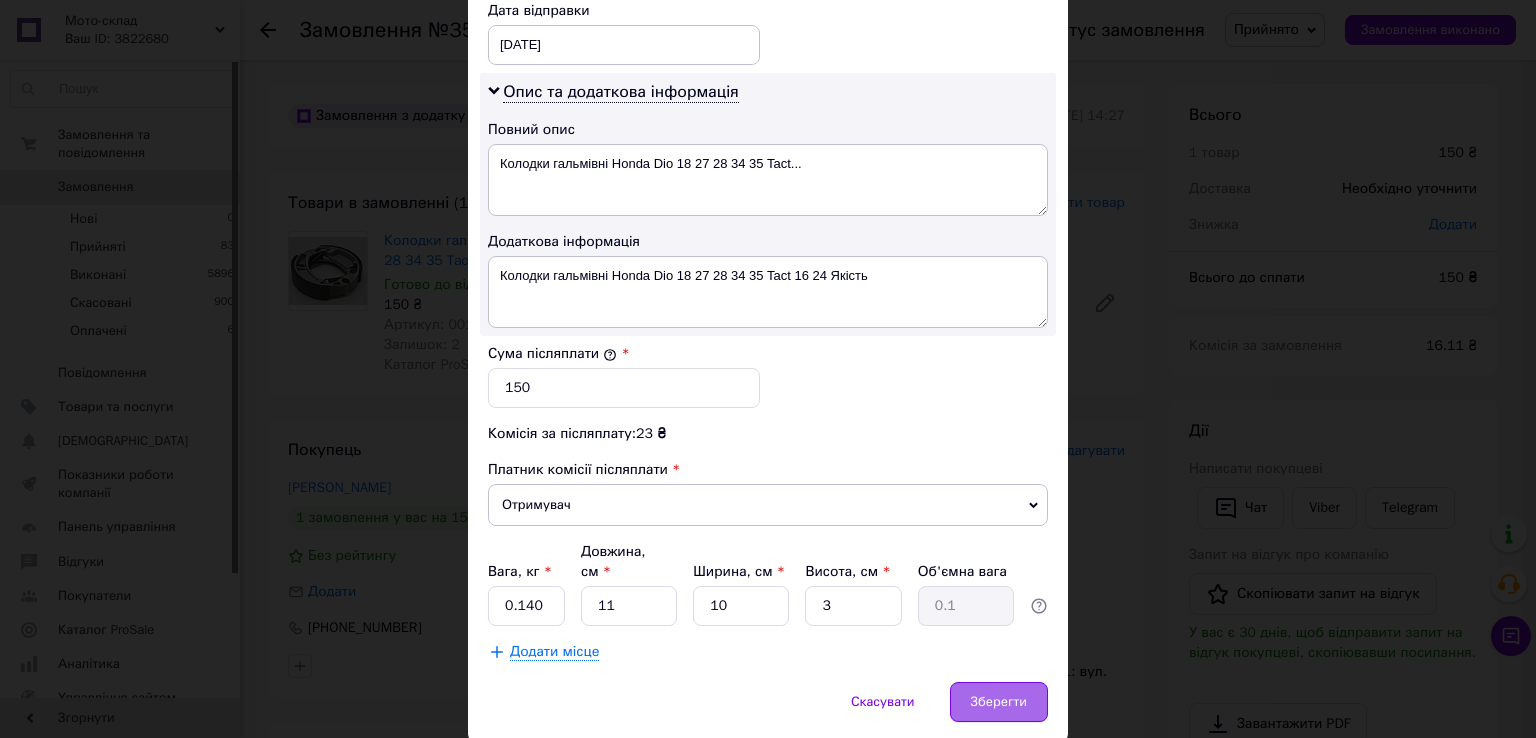 click on "Зберегти" at bounding box center (999, 702) 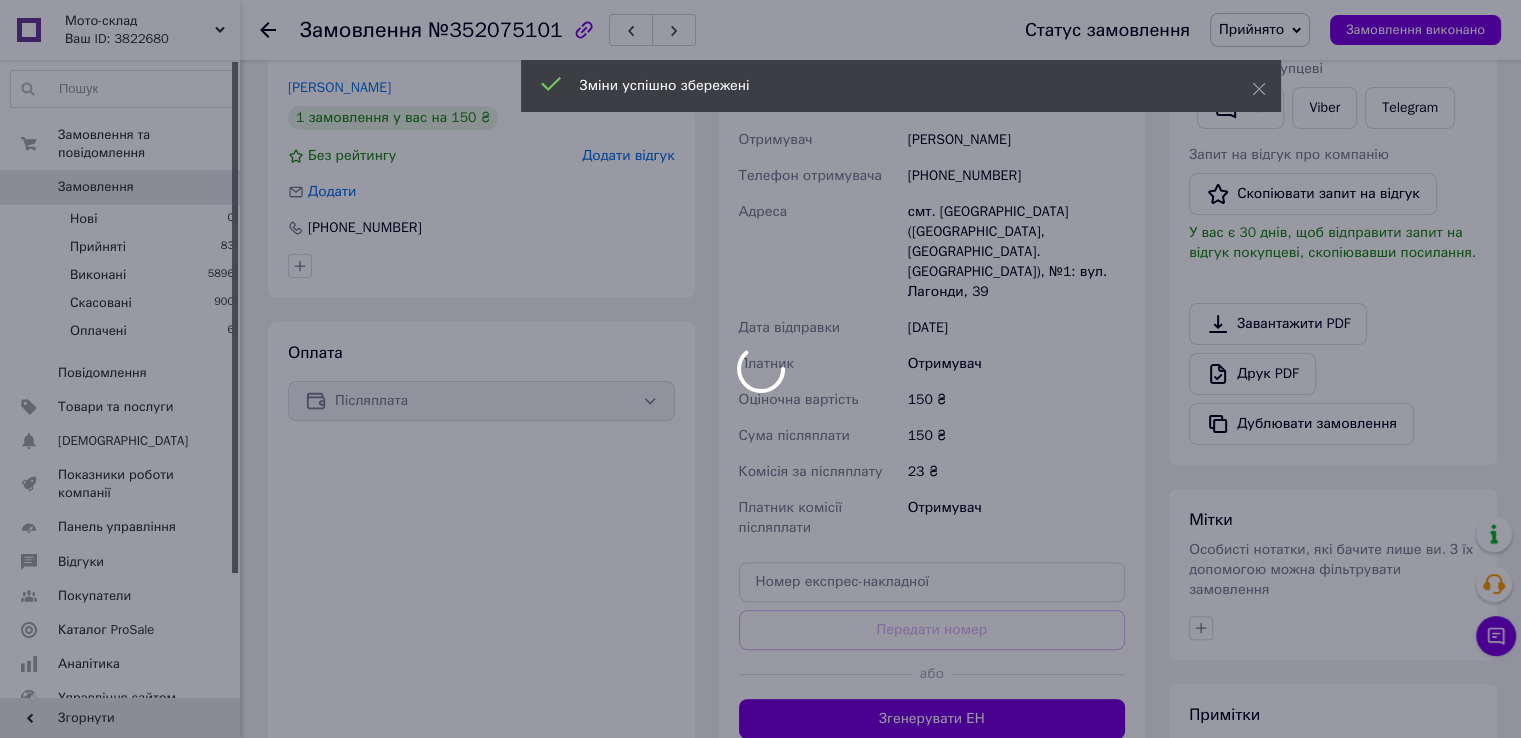 scroll, scrollTop: 500, scrollLeft: 0, axis: vertical 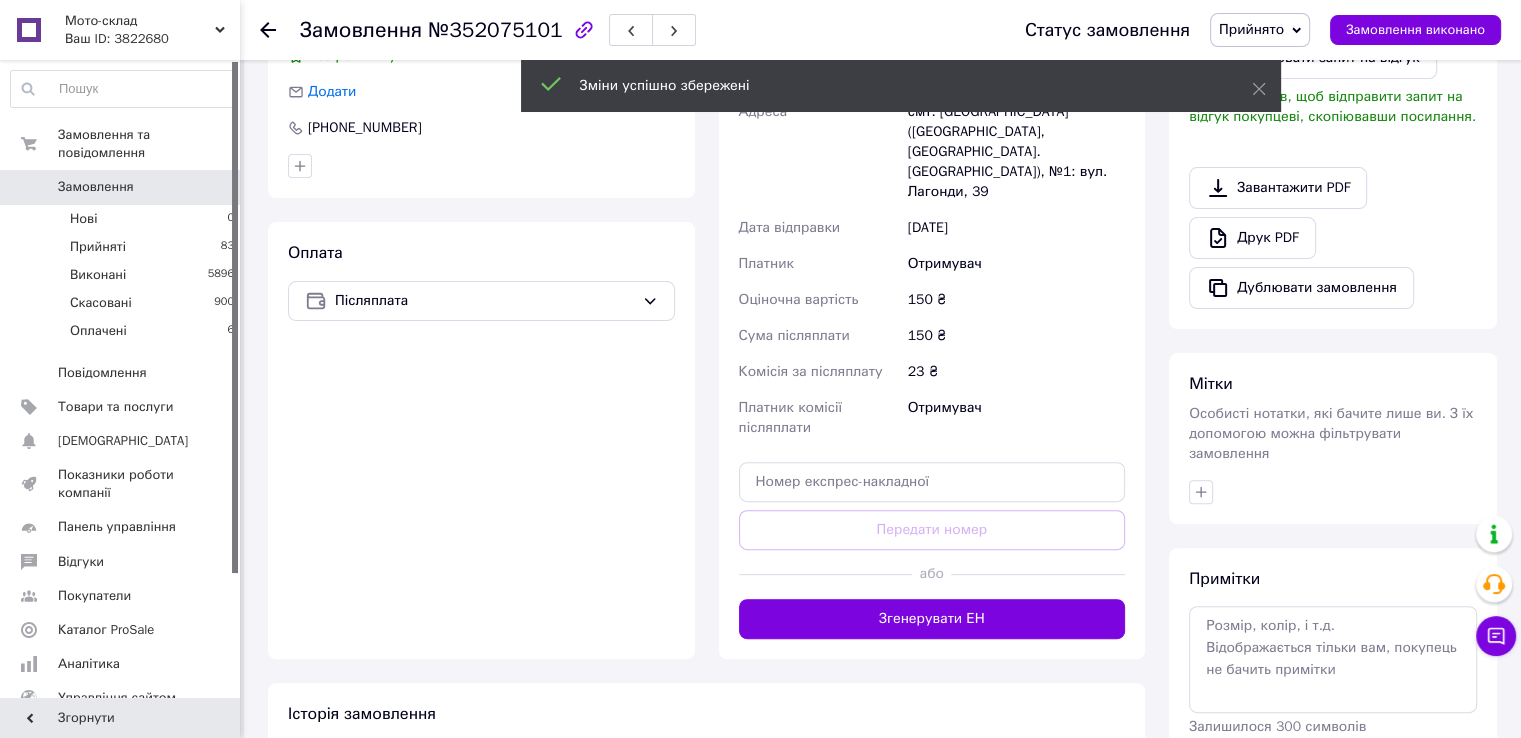 click on "Згенерувати ЕН" at bounding box center (932, 619) 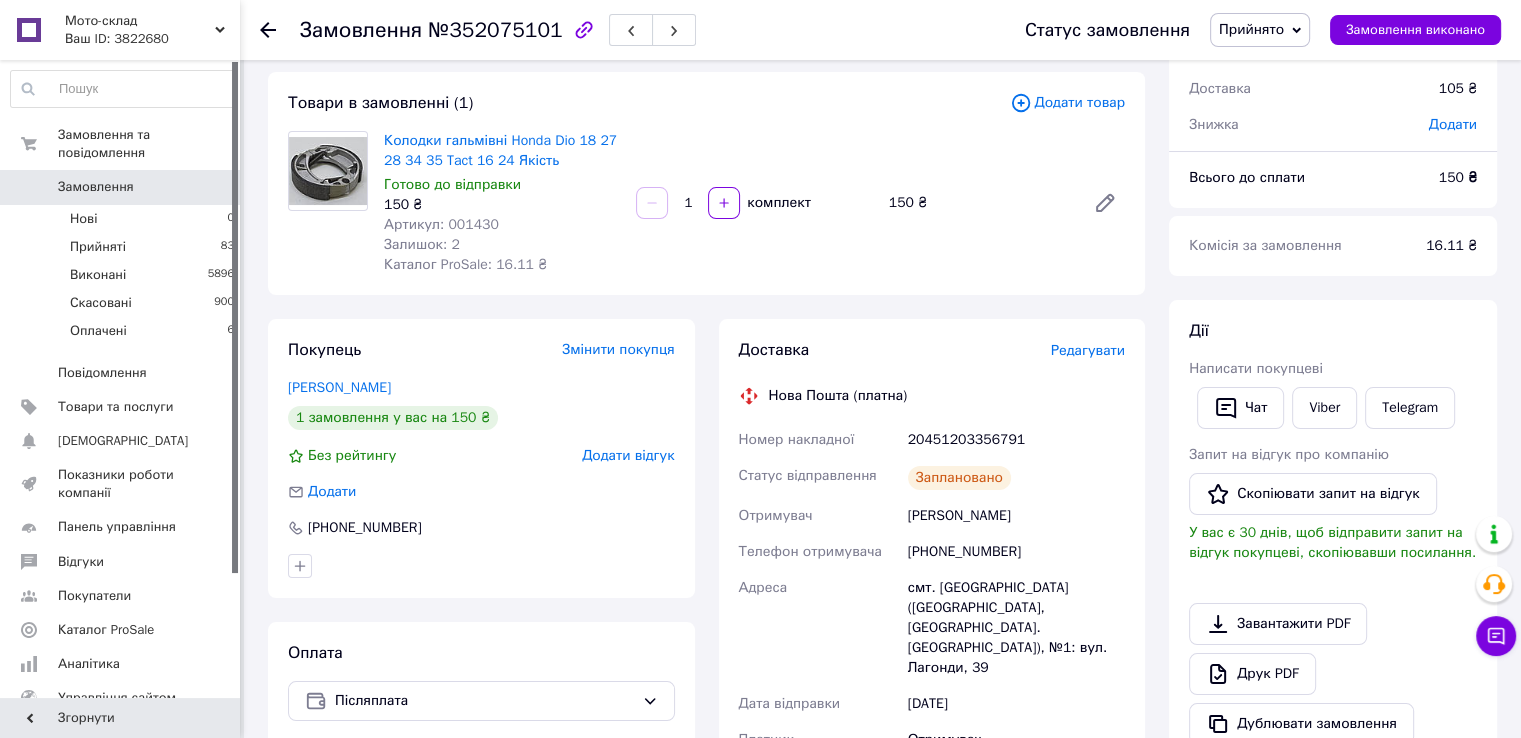 scroll, scrollTop: 0, scrollLeft: 0, axis: both 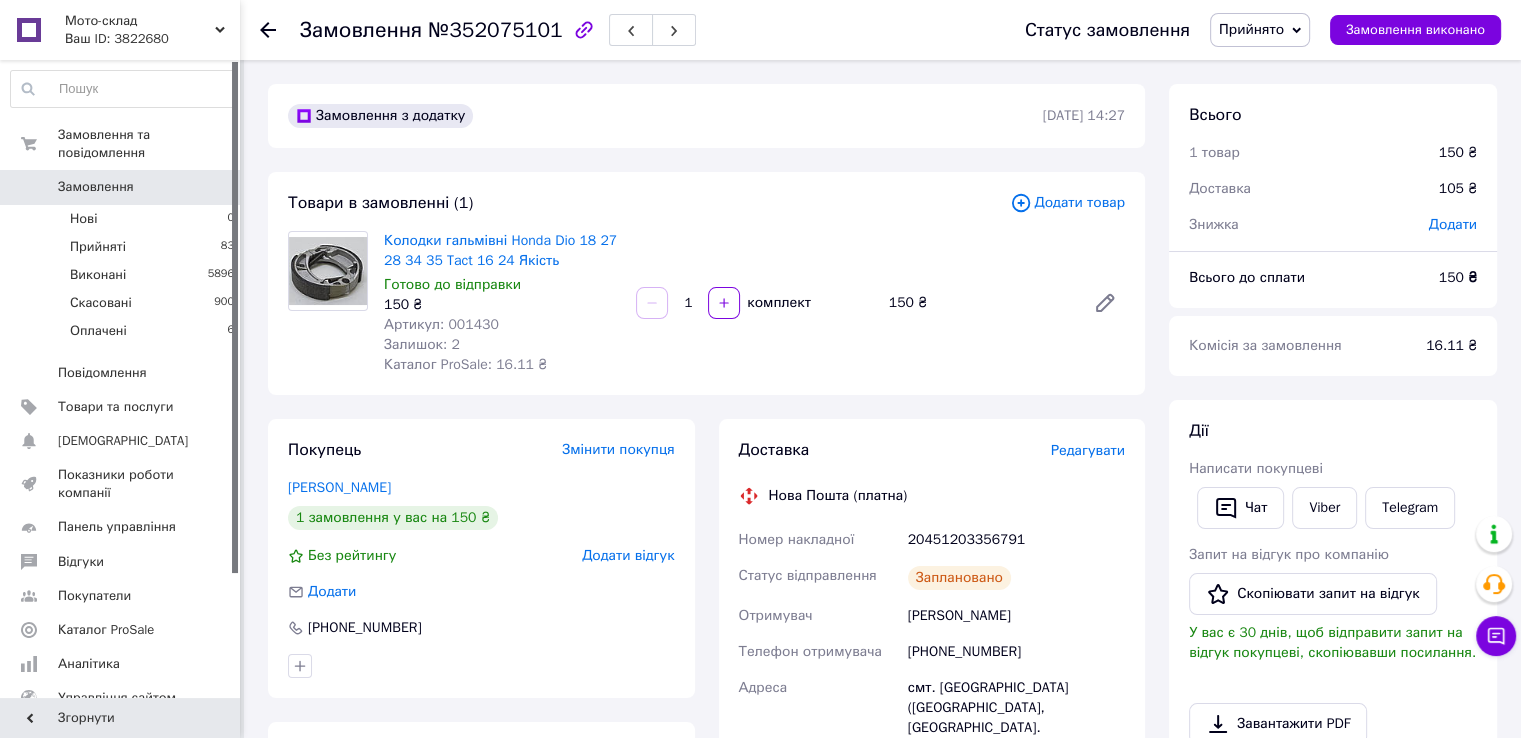 drag, startPoint x: 273, startPoint y: 27, endPoint x: 384, endPoint y: 143, distance: 160.55217 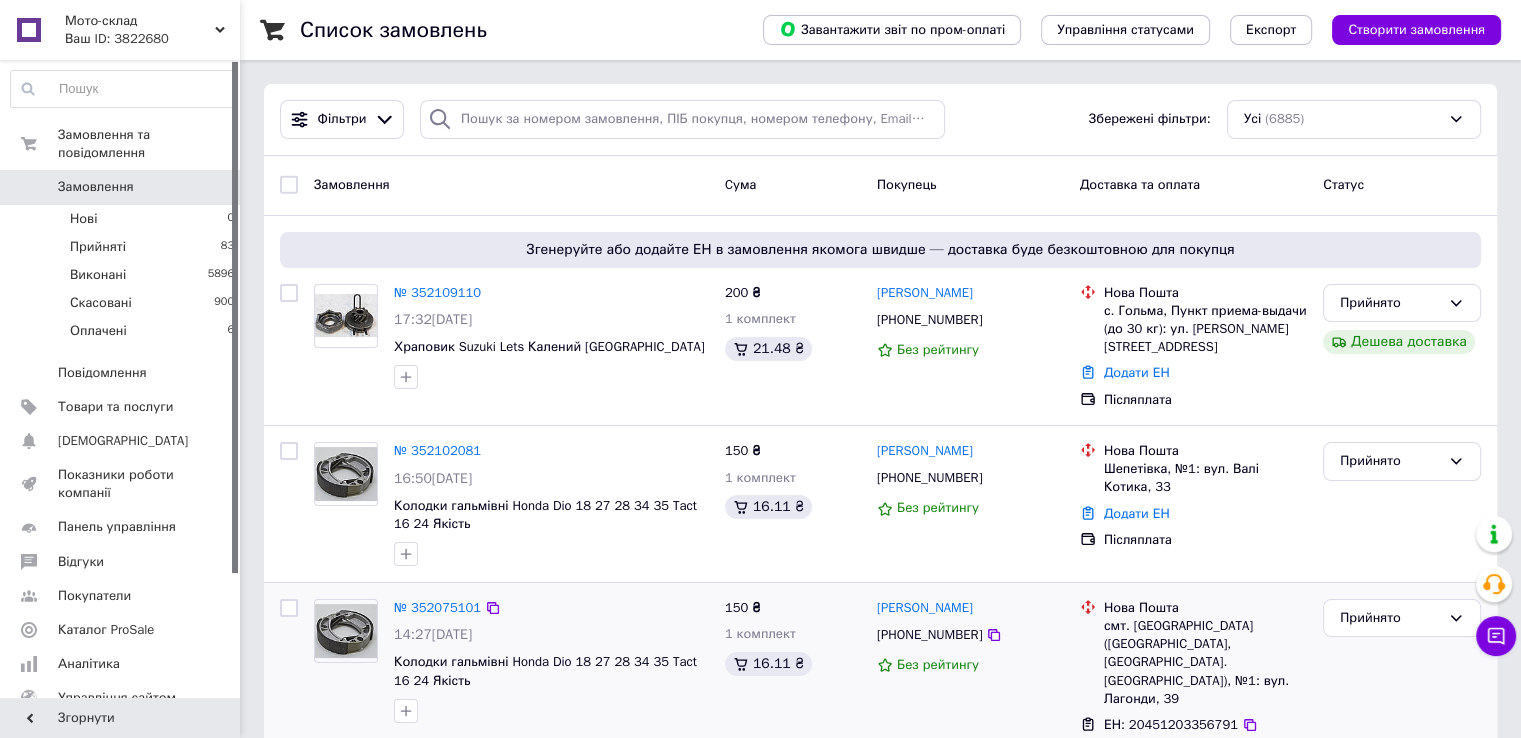 scroll, scrollTop: 100, scrollLeft: 0, axis: vertical 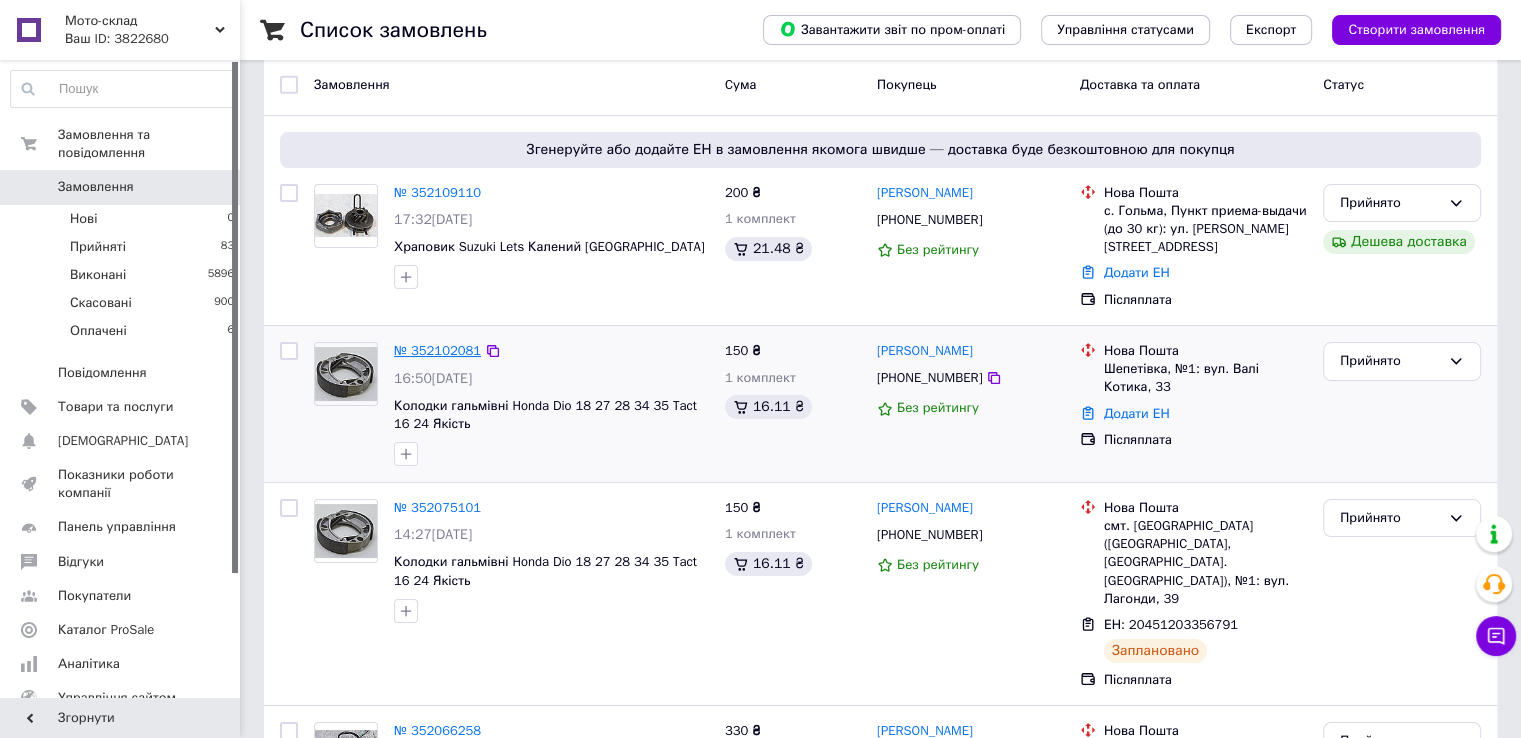 click on "№ 352102081" at bounding box center (437, 350) 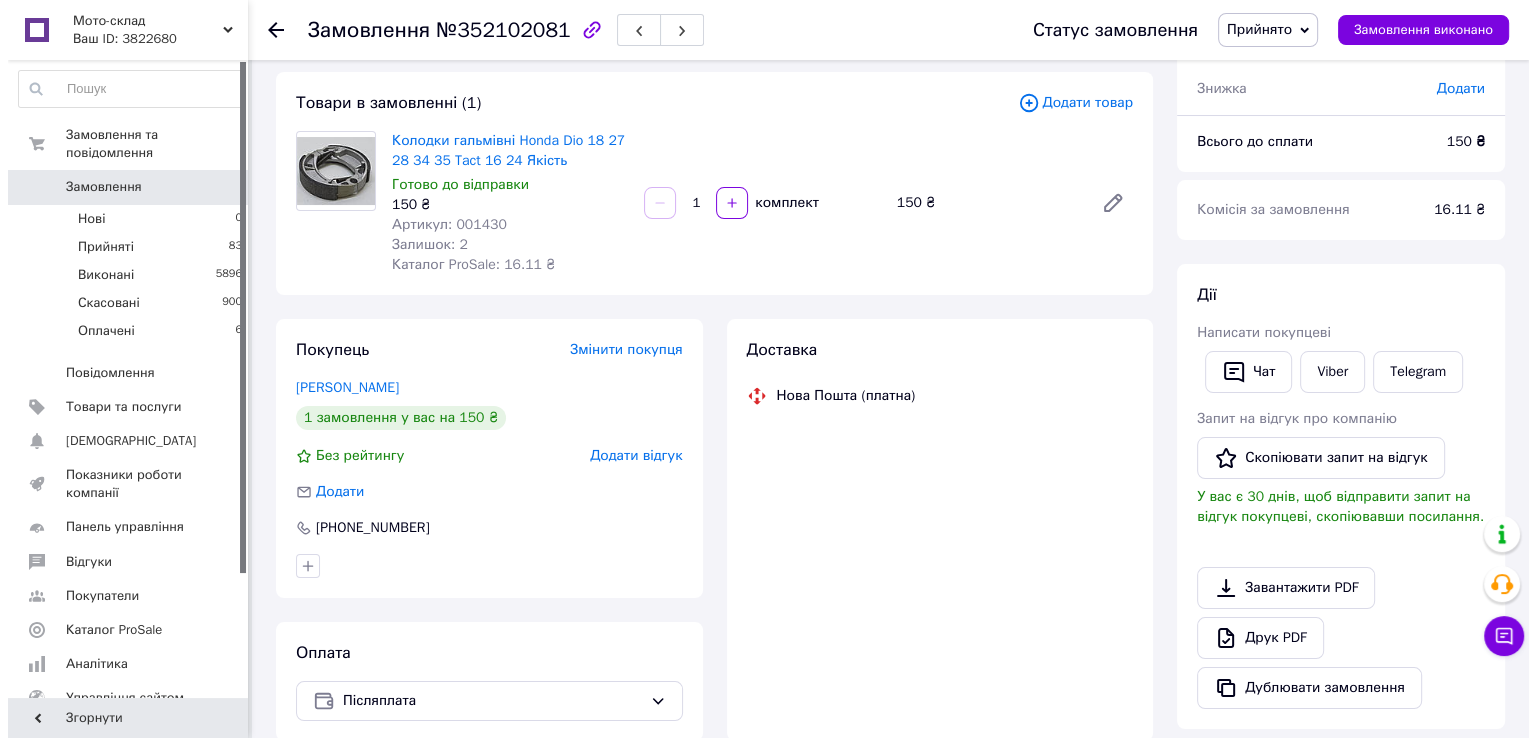 scroll, scrollTop: 0, scrollLeft: 0, axis: both 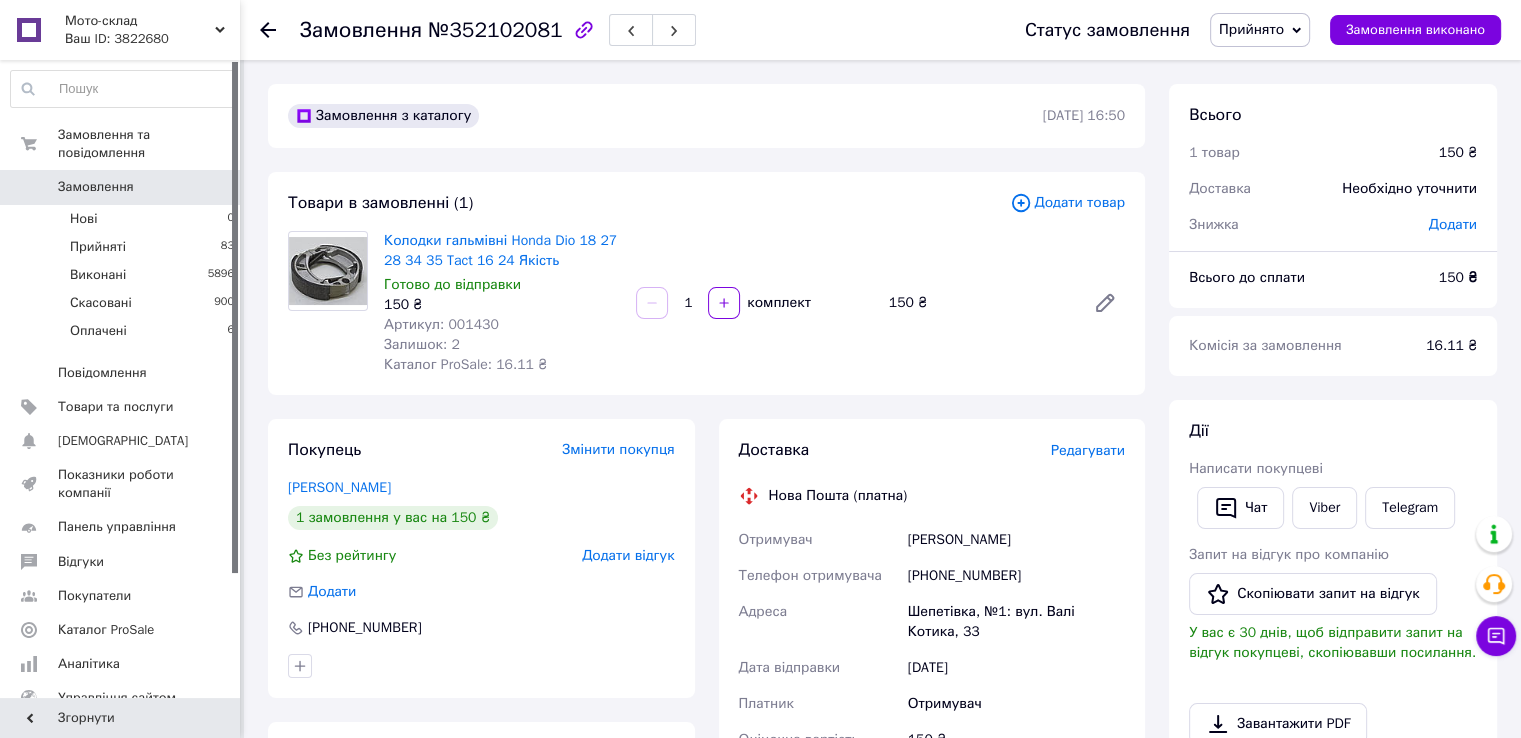 click on "Редагувати" at bounding box center (1088, 450) 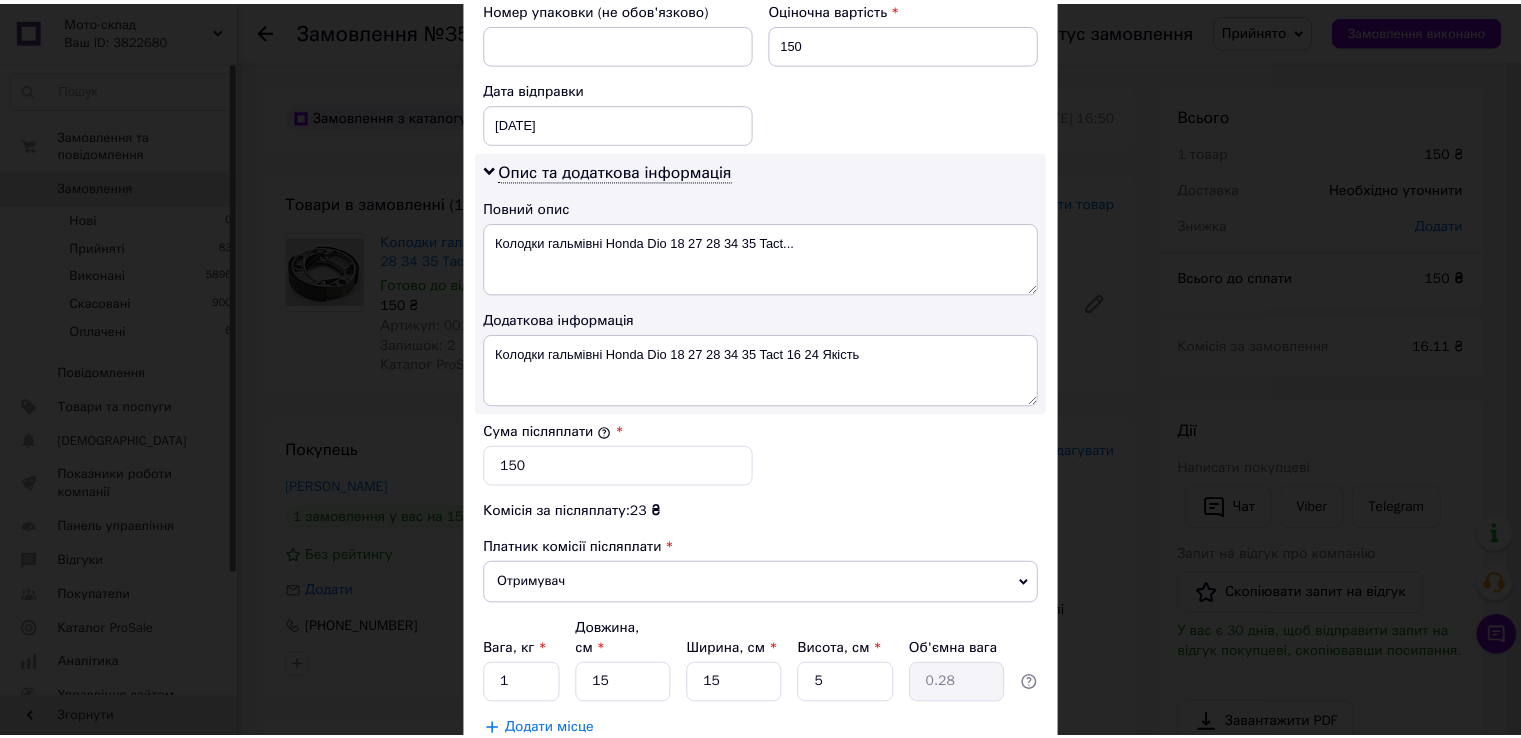 scroll, scrollTop: 1000, scrollLeft: 0, axis: vertical 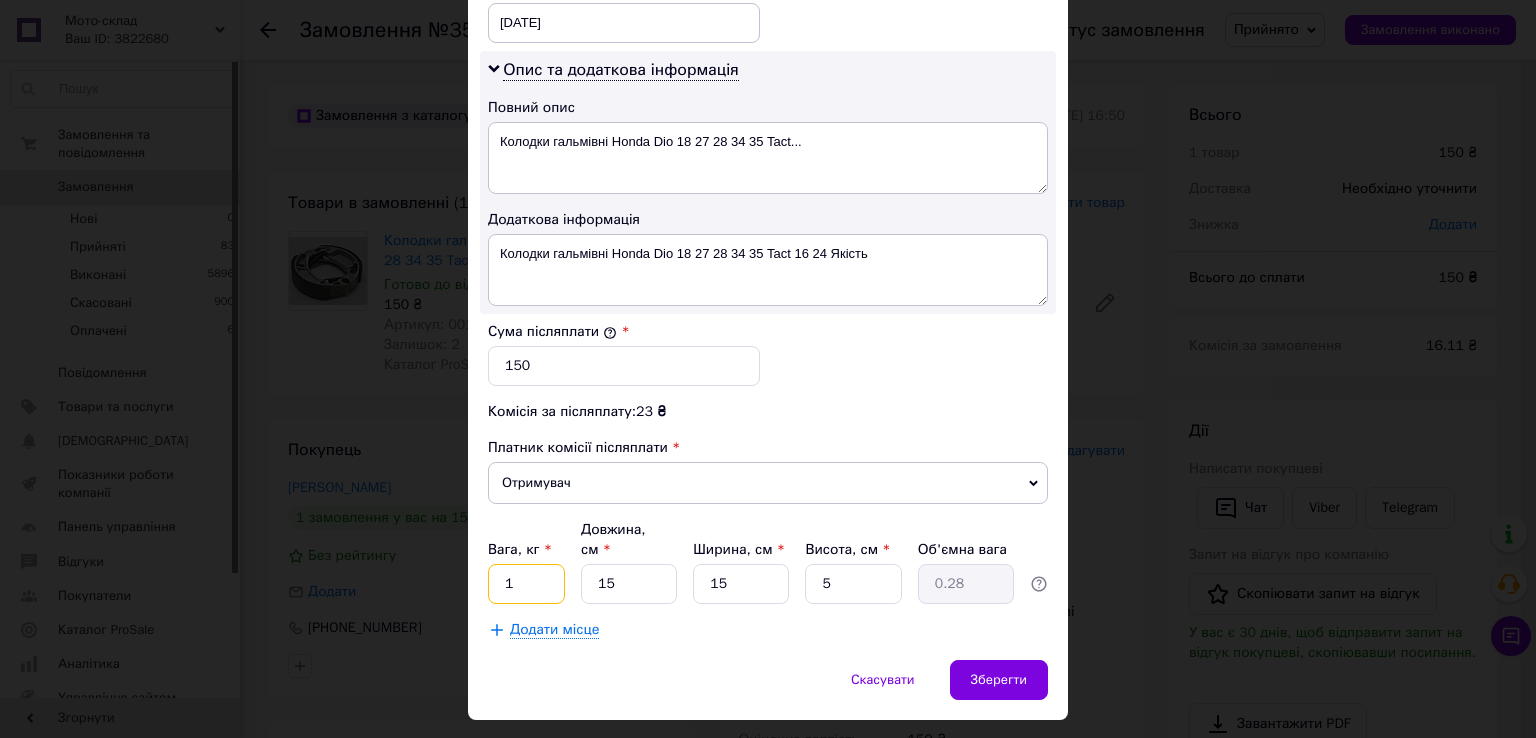 click on "1" at bounding box center [526, 584] 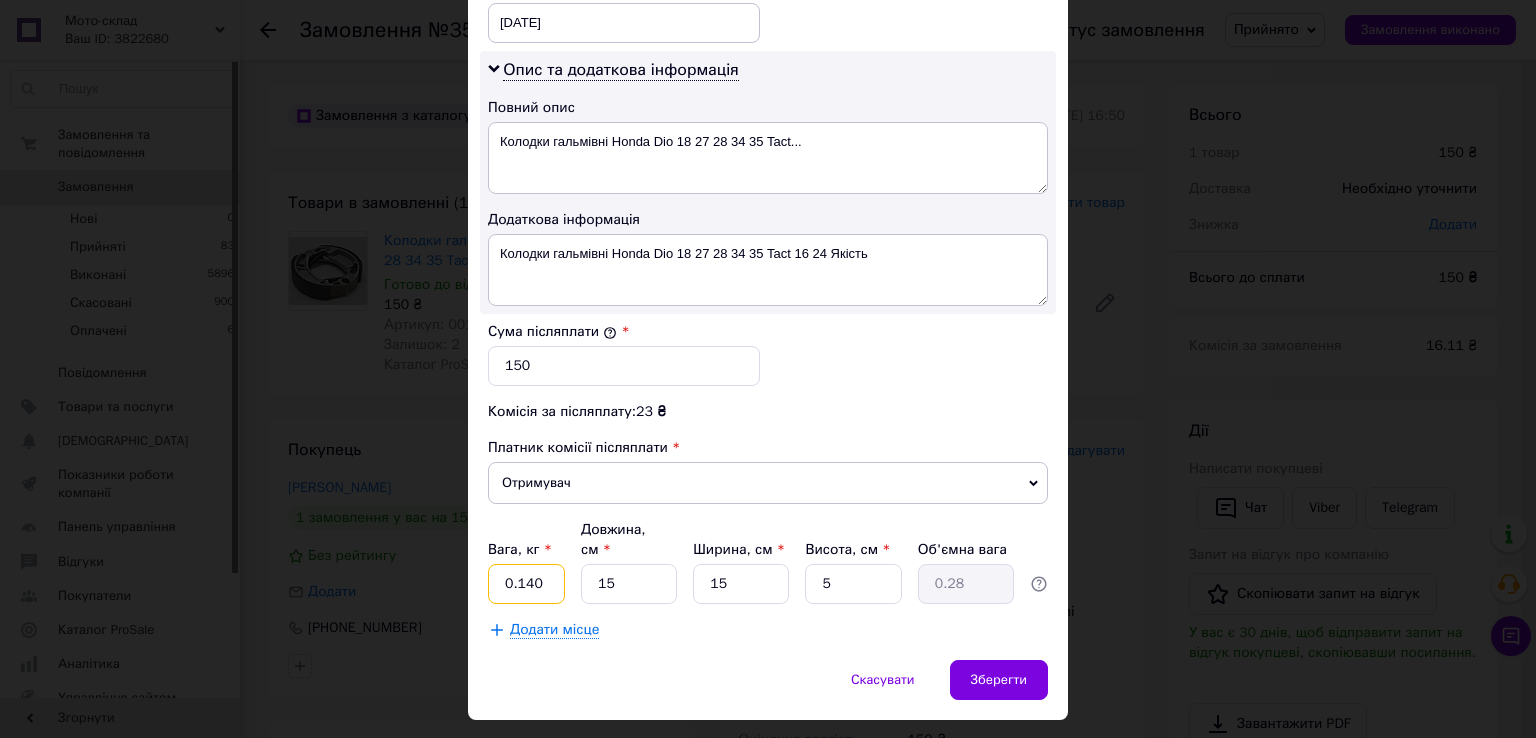 type on "0.140" 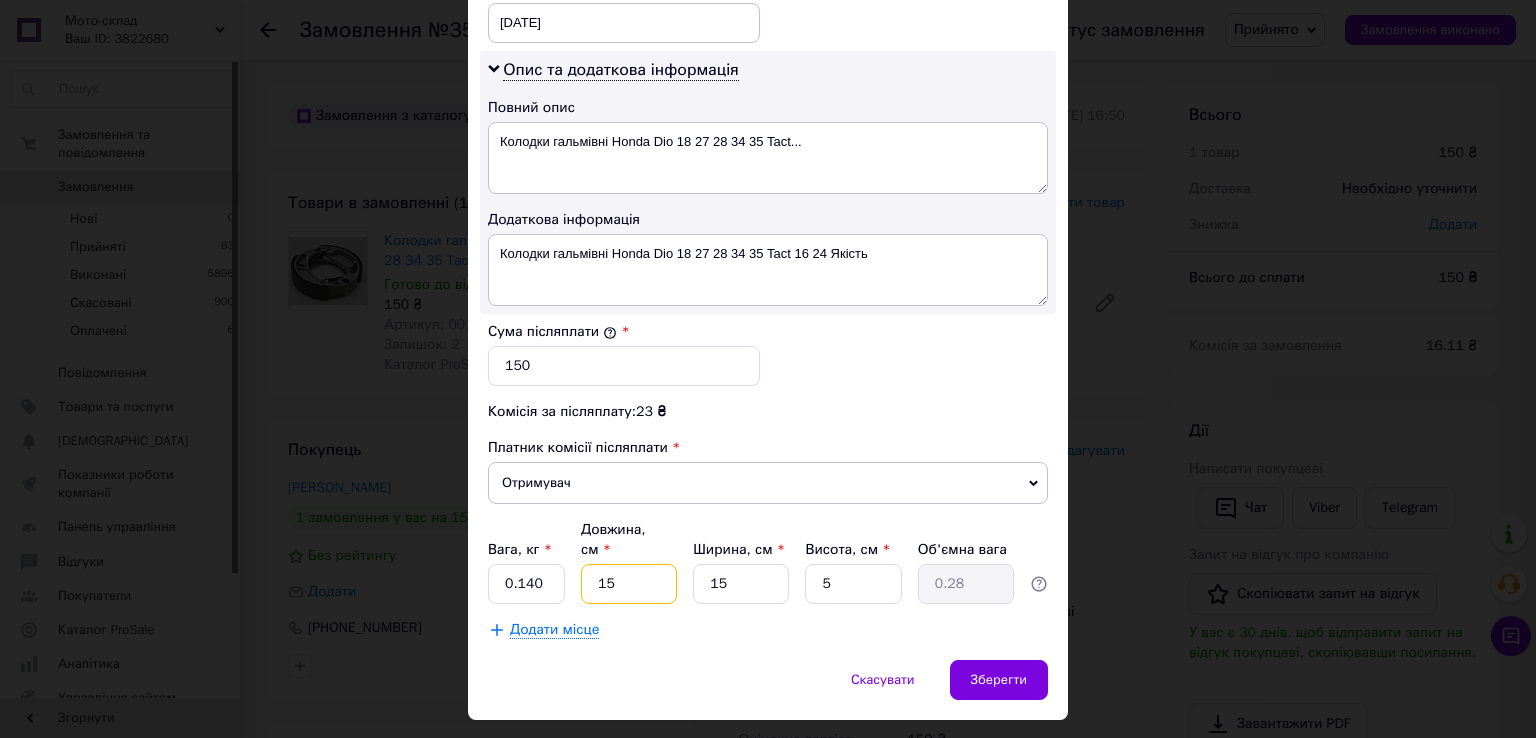 type on "1" 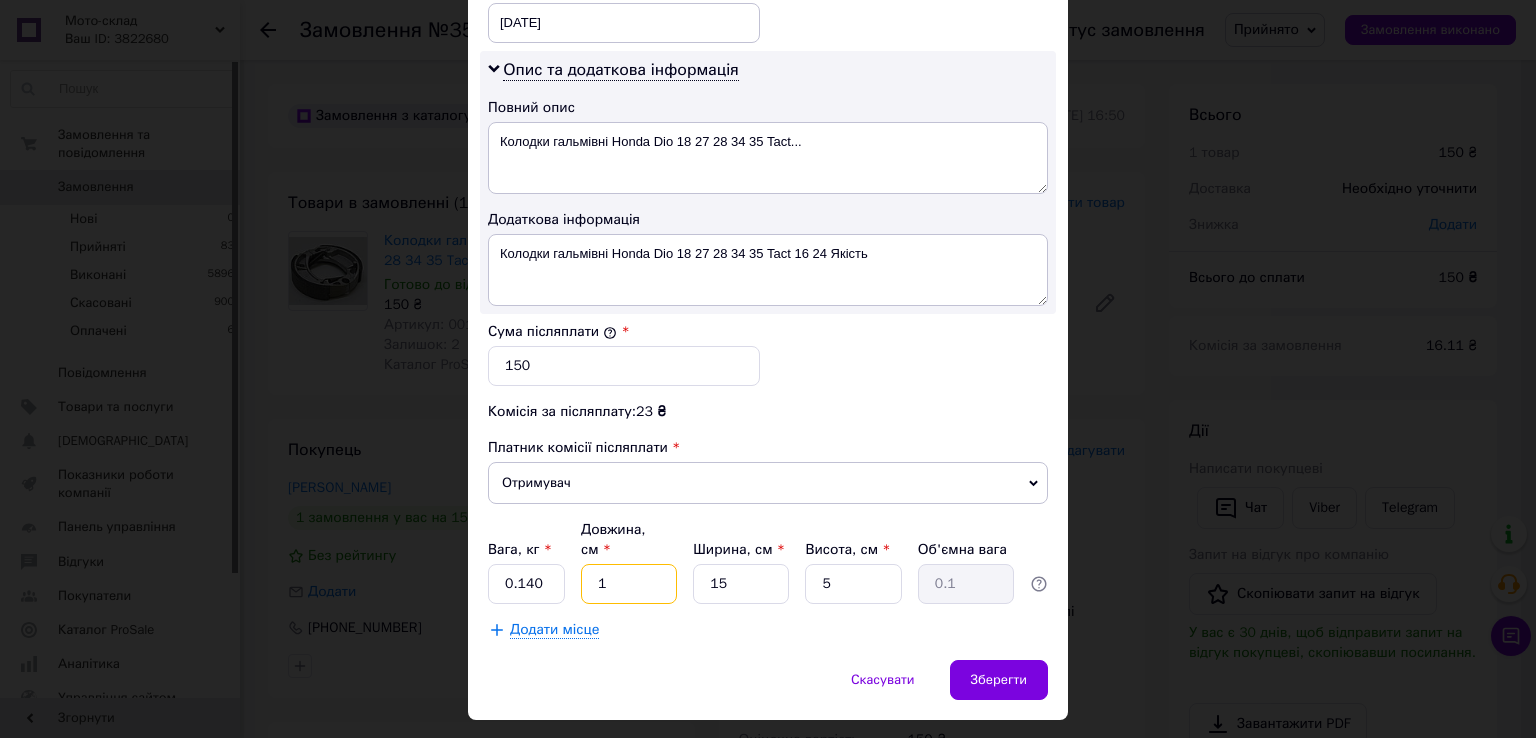 type on "11" 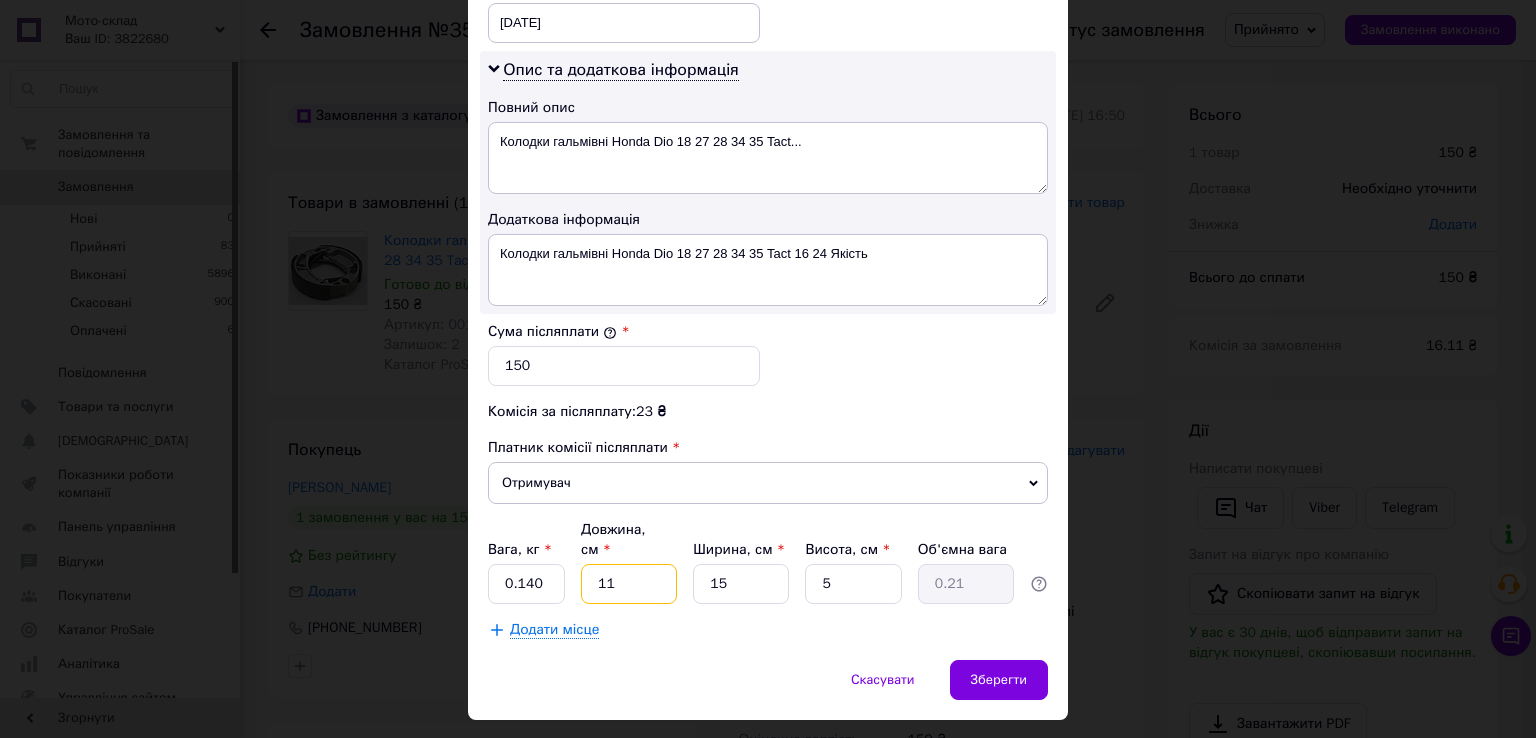 type on "11" 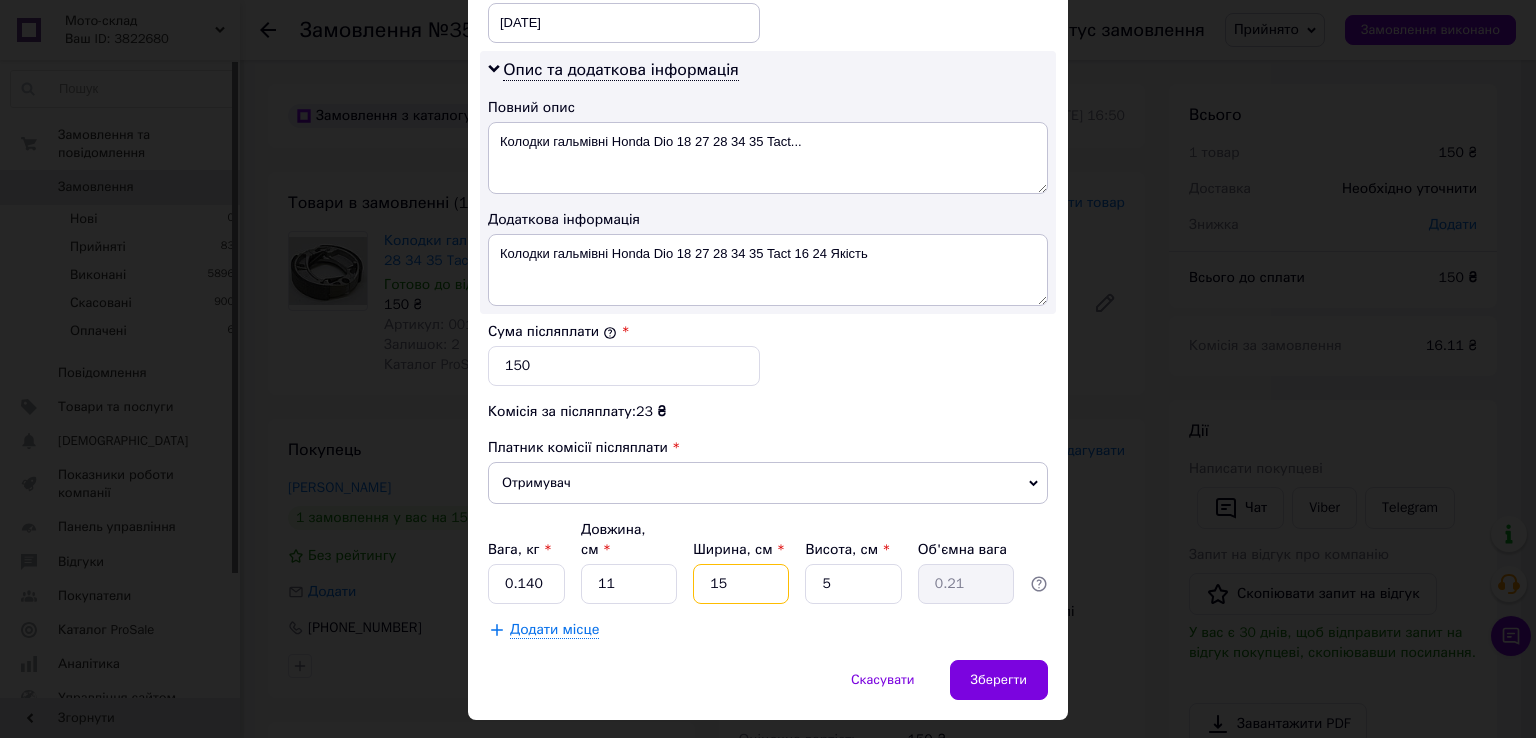 type on "1" 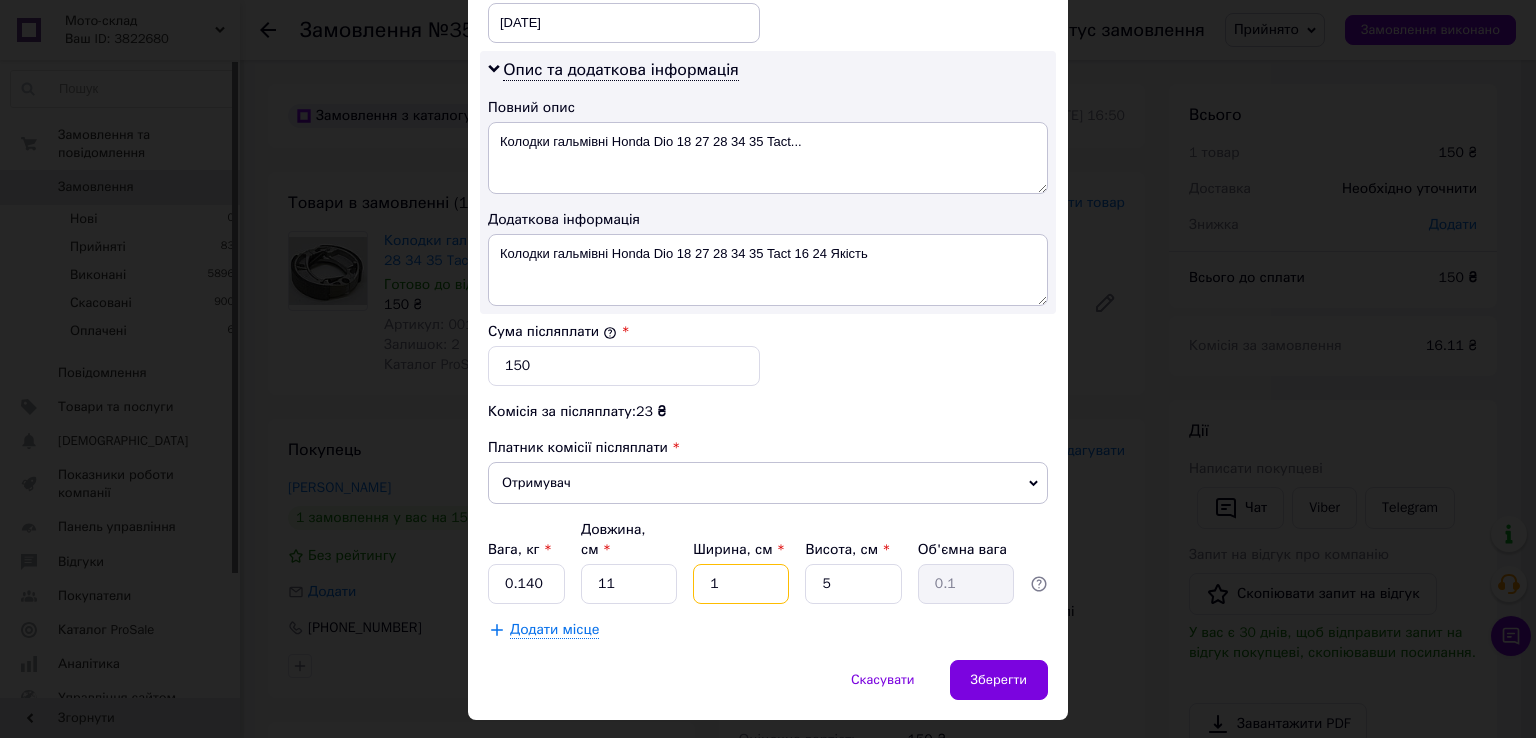 type on "10" 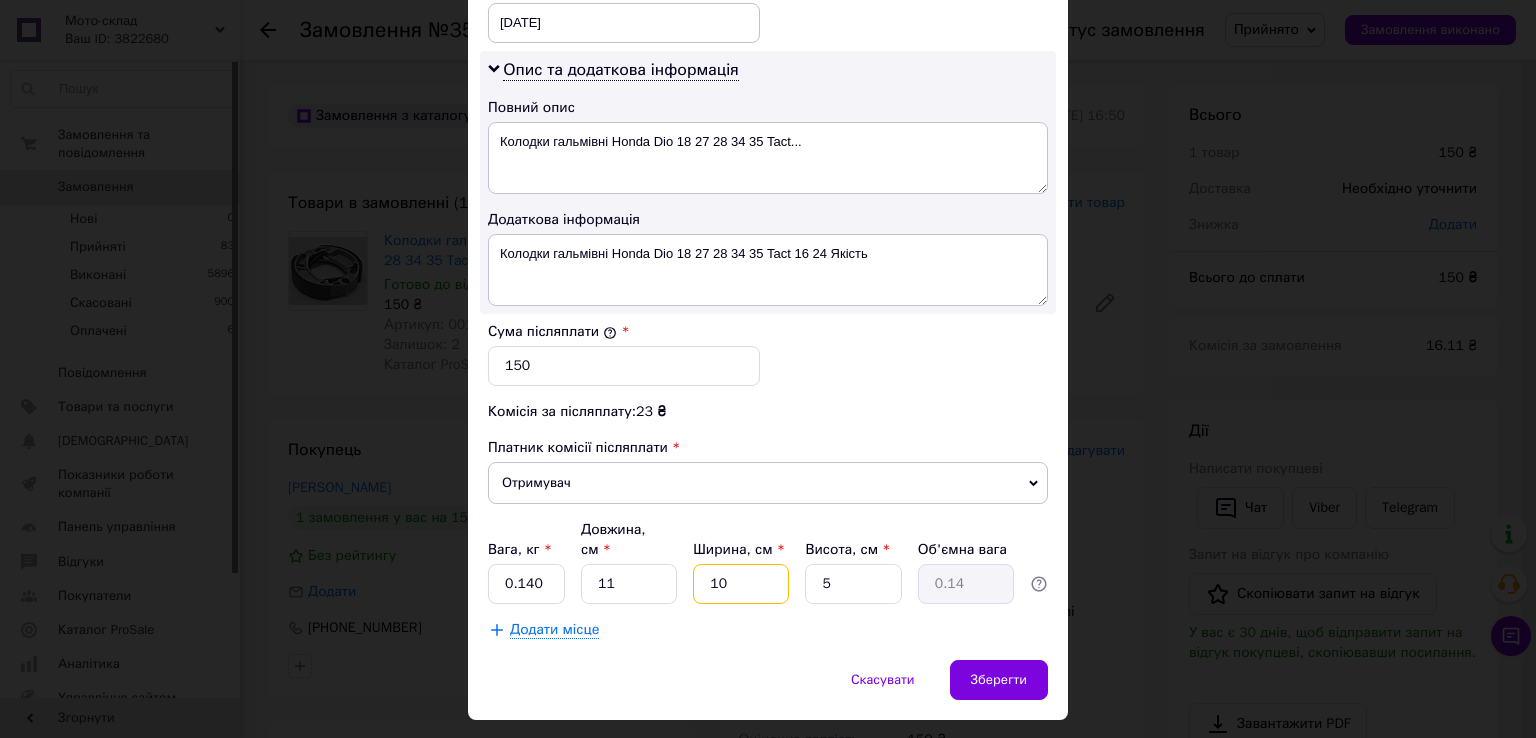 type on "10" 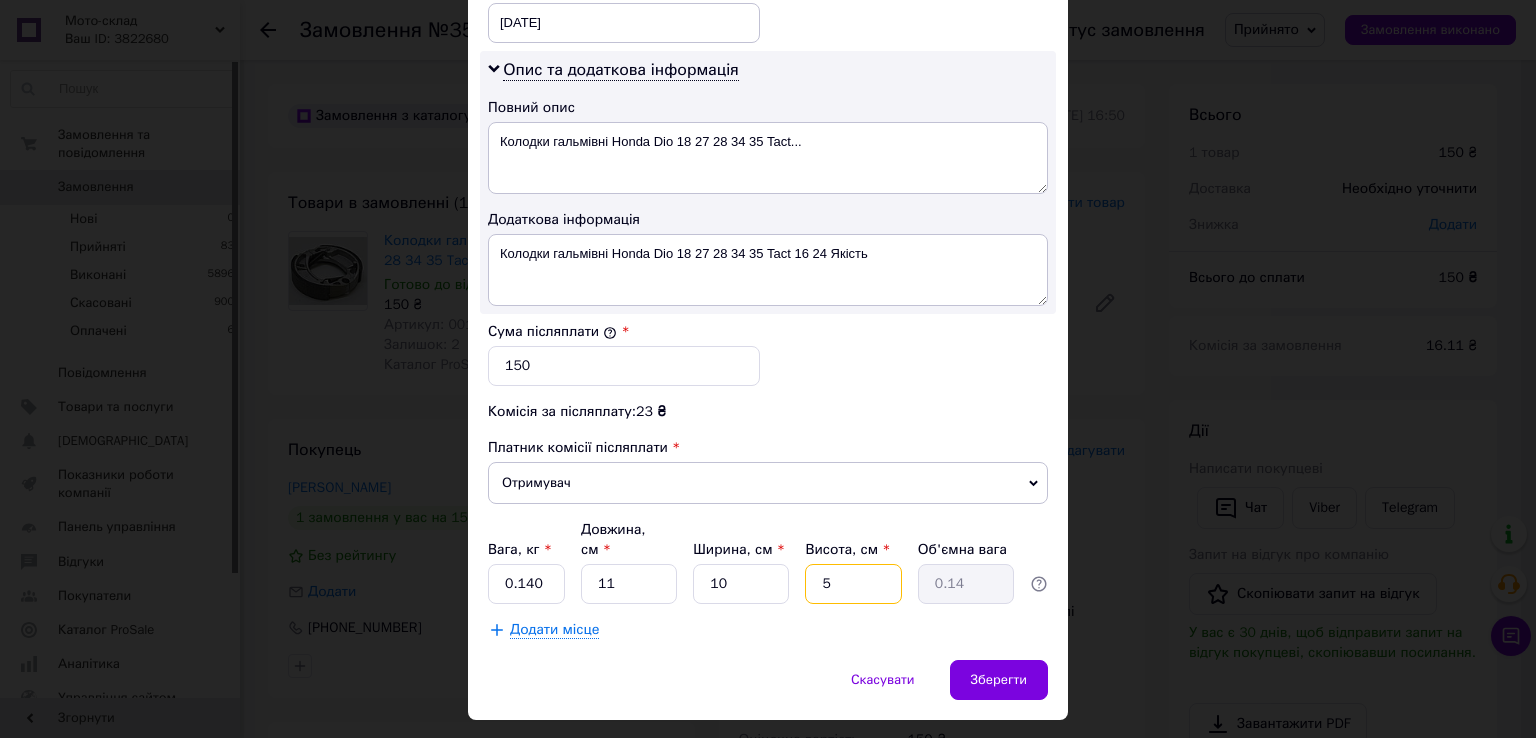 type on "3" 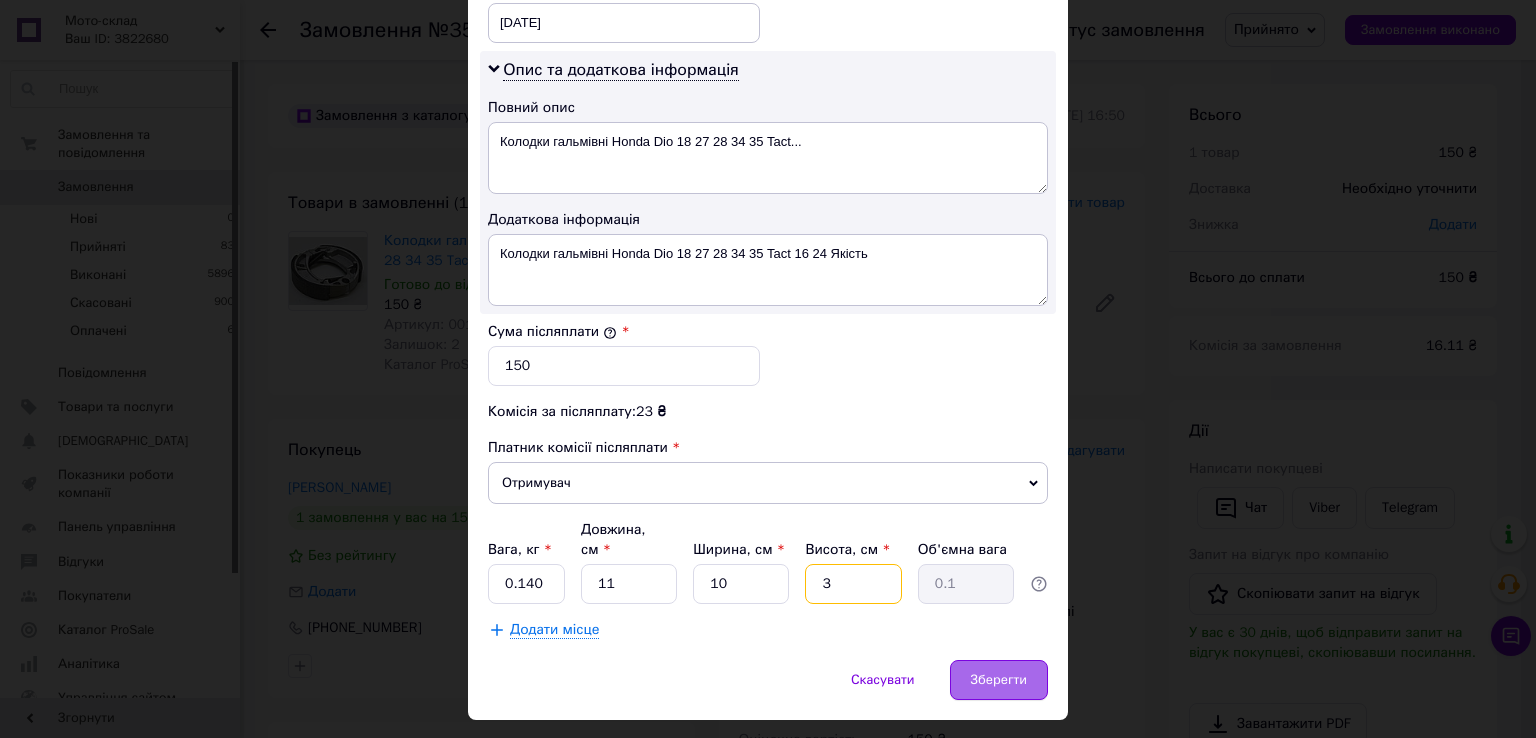 type on "3" 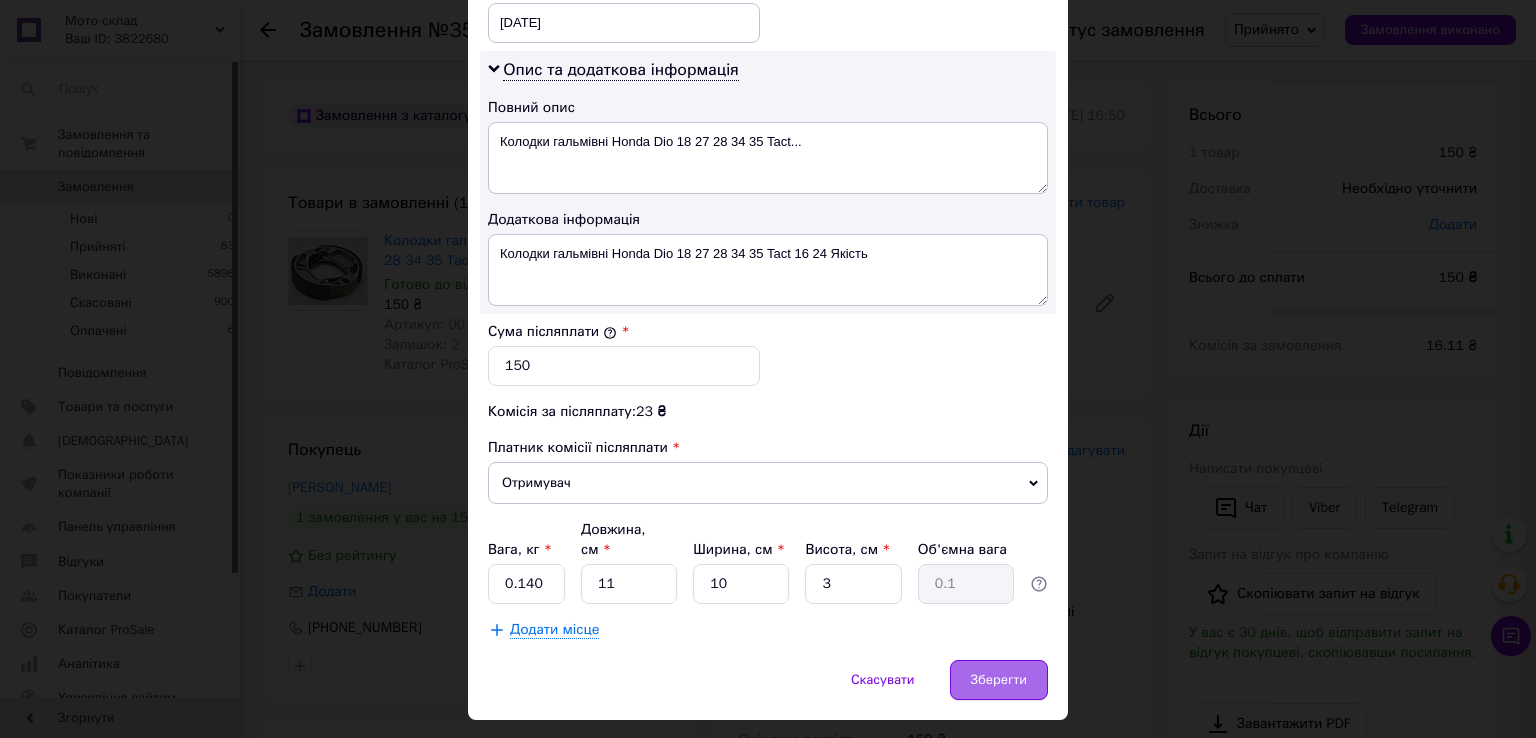 click on "Зберегти" at bounding box center [999, 680] 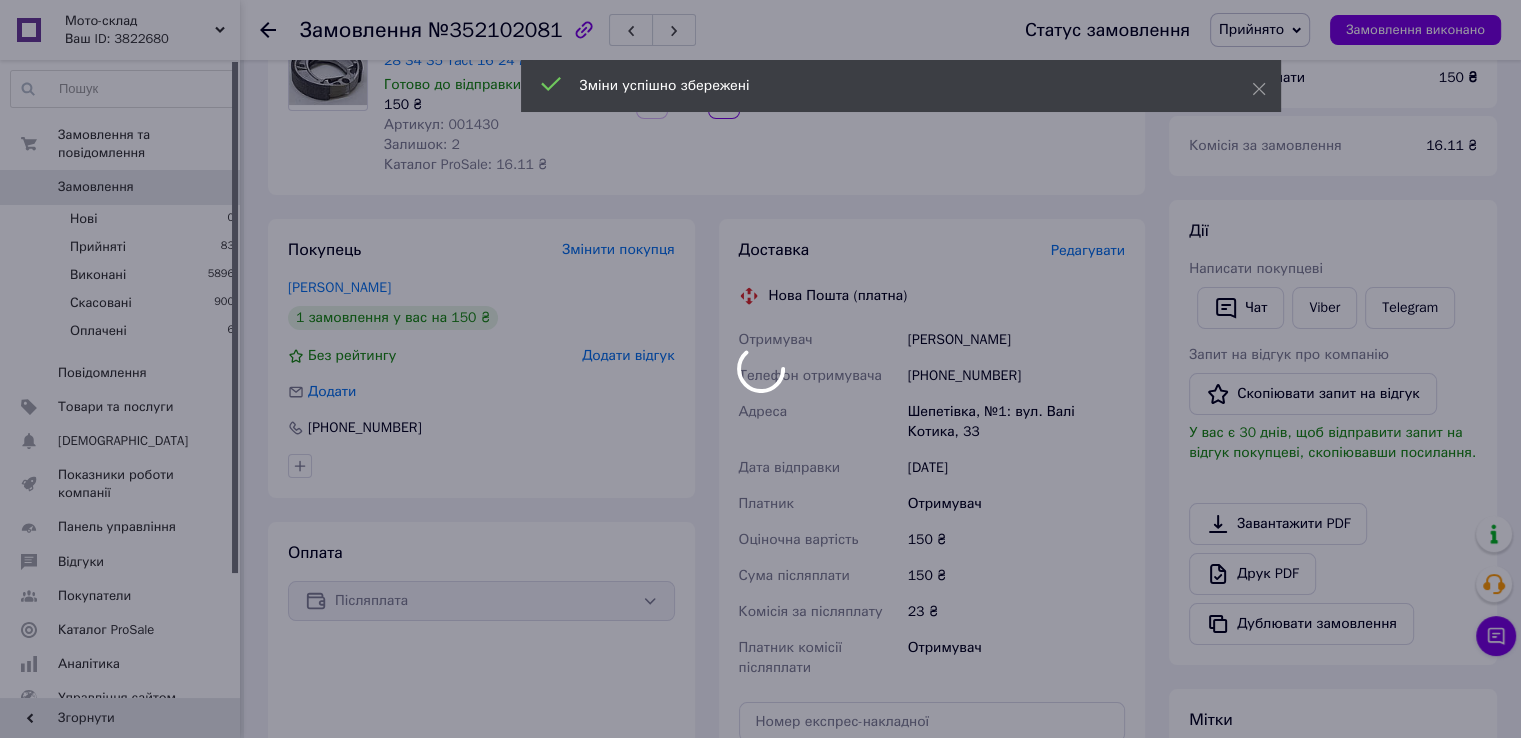 scroll, scrollTop: 400, scrollLeft: 0, axis: vertical 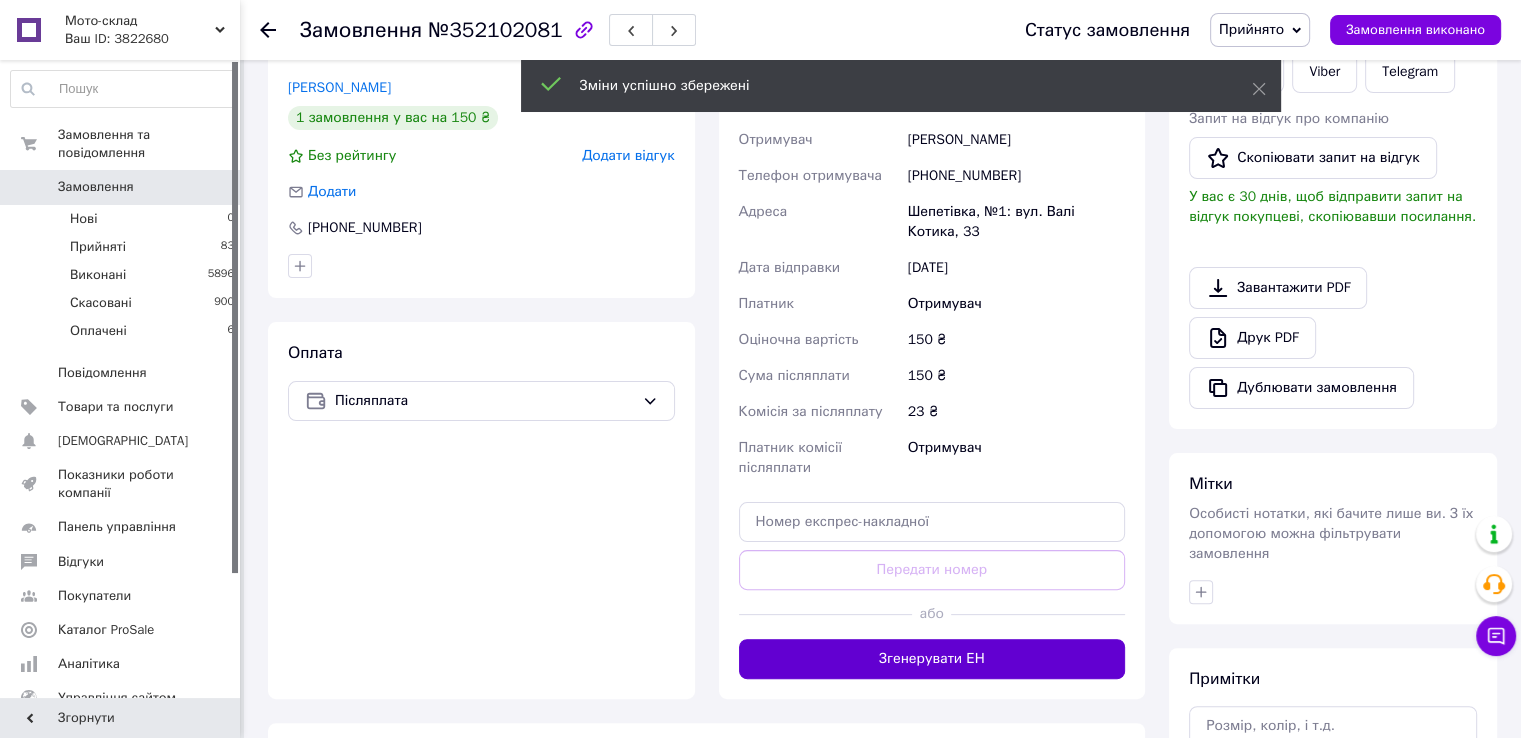 click on "Згенерувати ЕН" at bounding box center [932, 659] 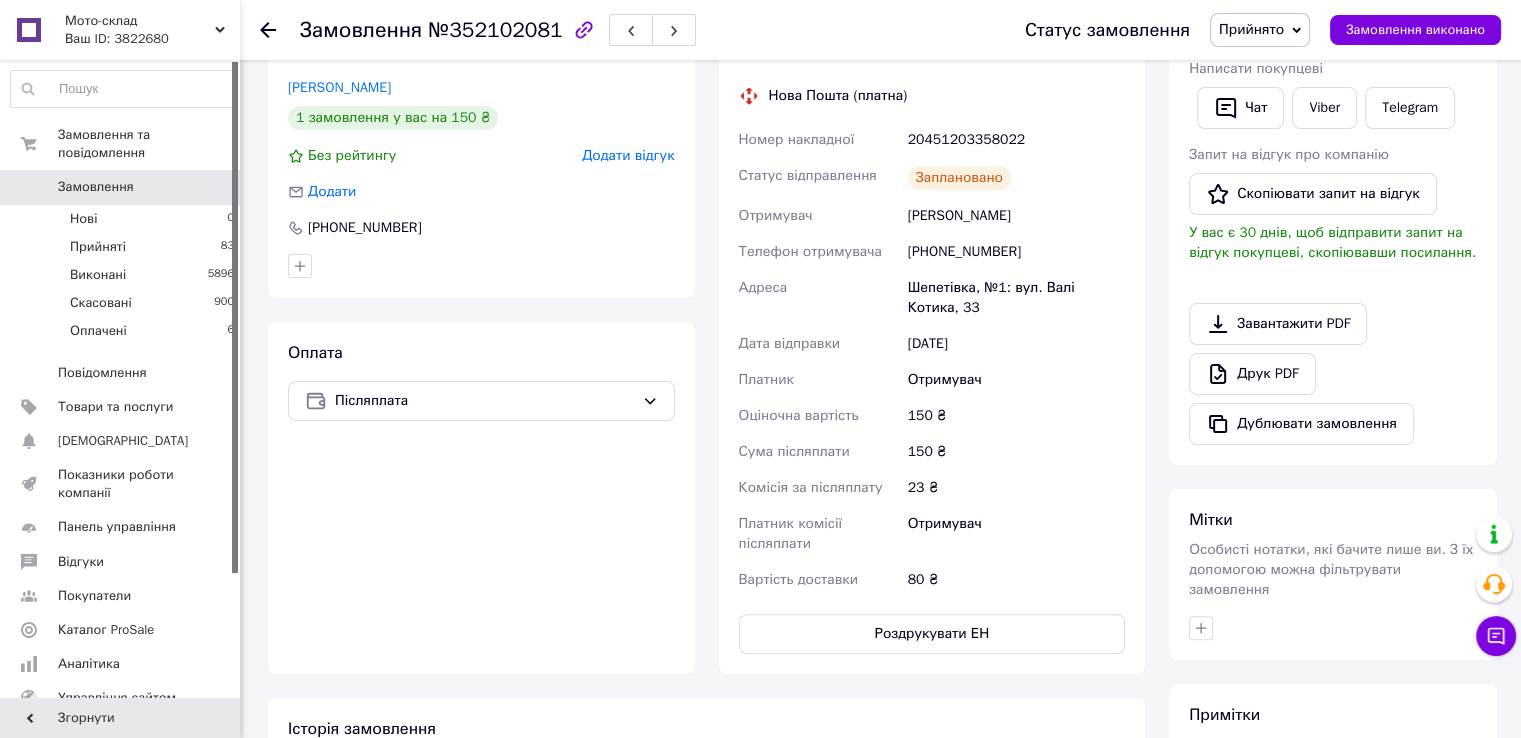 scroll, scrollTop: 0, scrollLeft: 0, axis: both 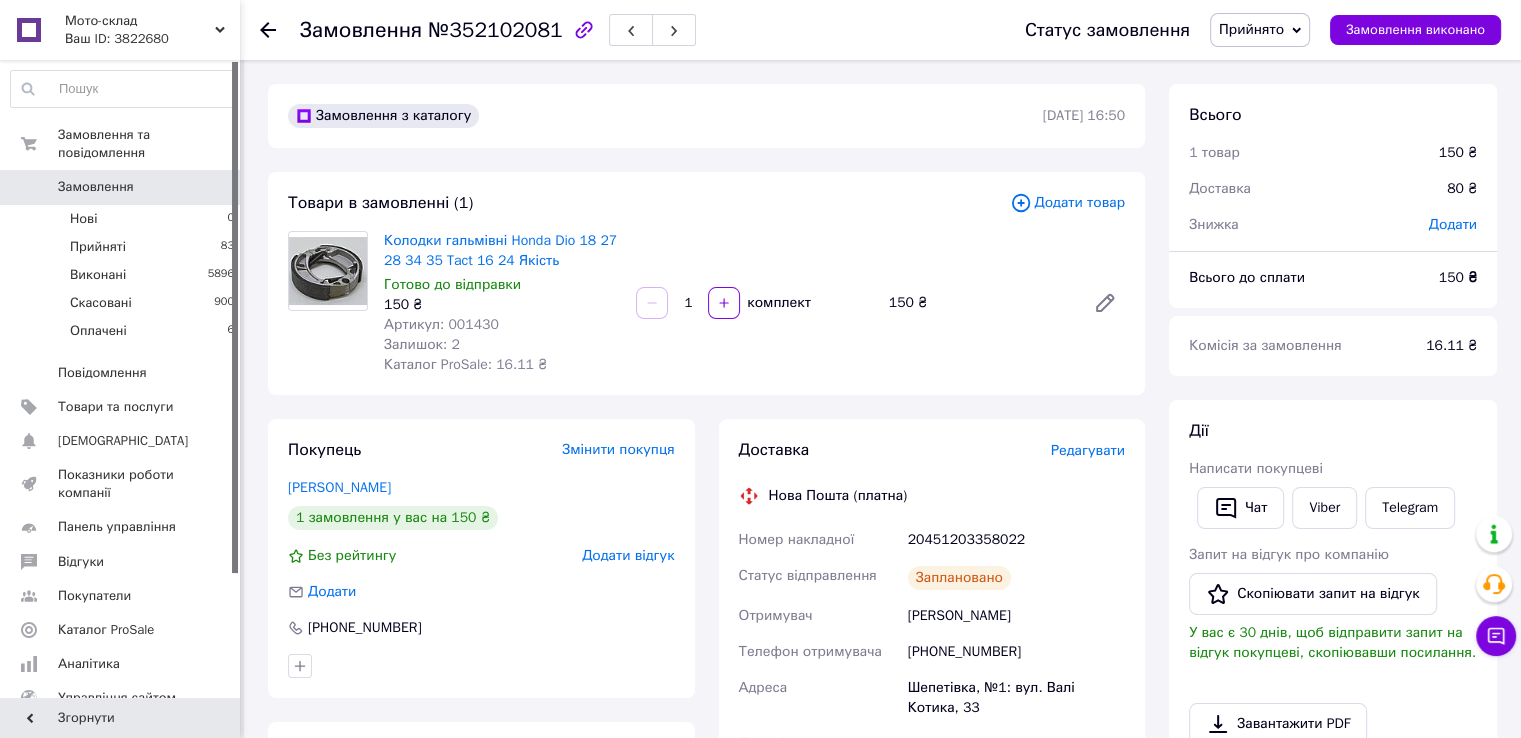click 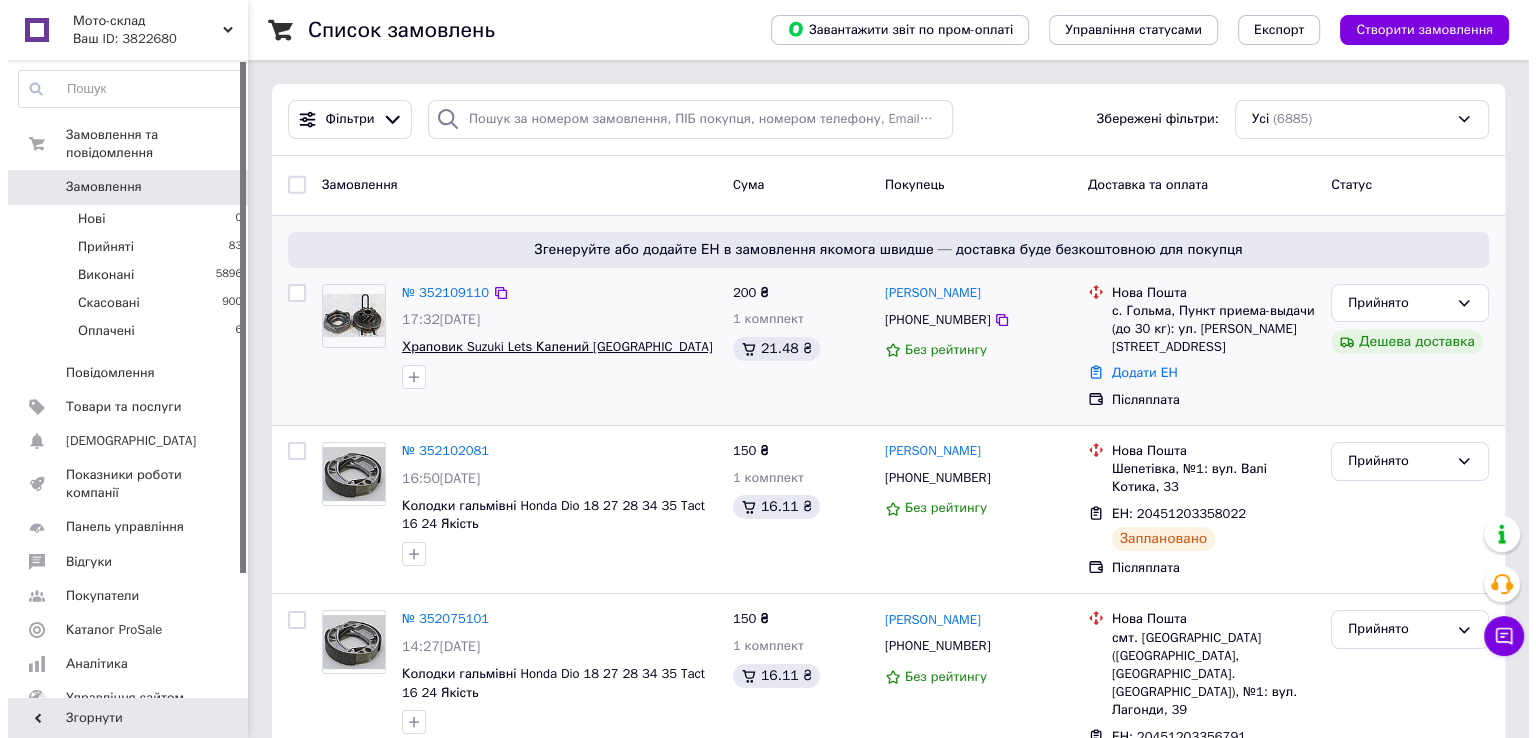 scroll, scrollTop: 100, scrollLeft: 0, axis: vertical 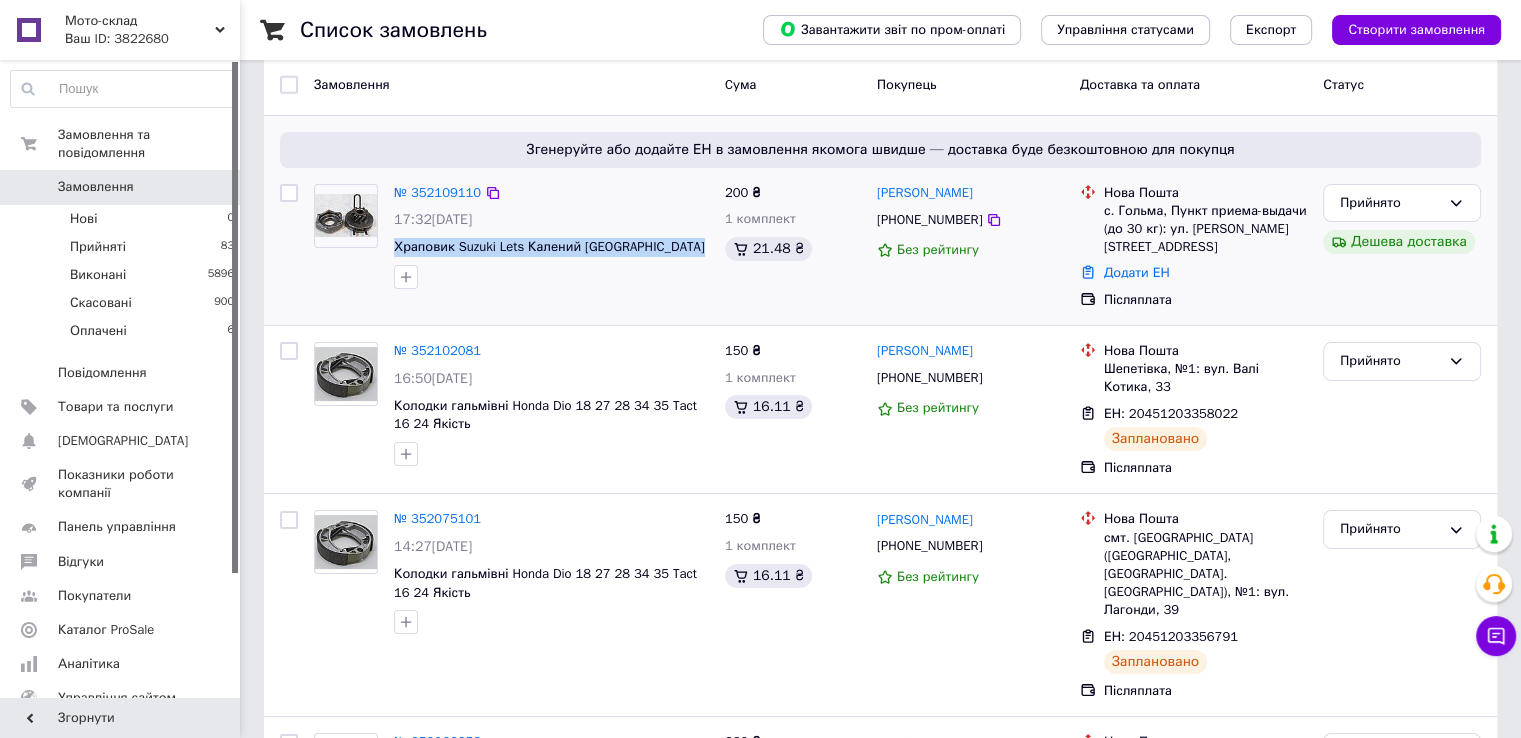 drag, startPoint x: 392, startPoint y: 245, endPoint x: 628, endPoint y: 261, distance: 236.54175 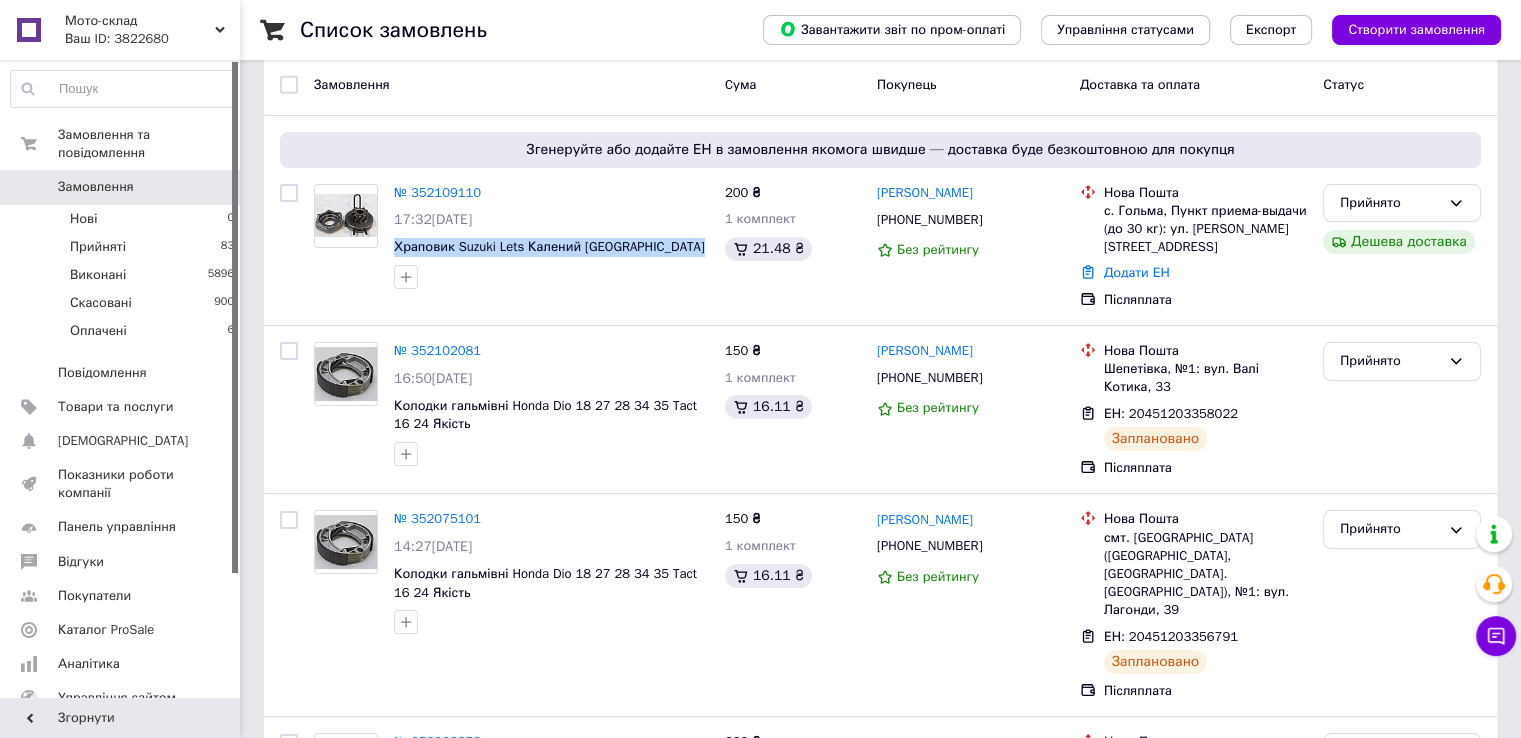 copy on "Храповик Suzuki Lets Калений [GEOGRAPHIC_DATA]" 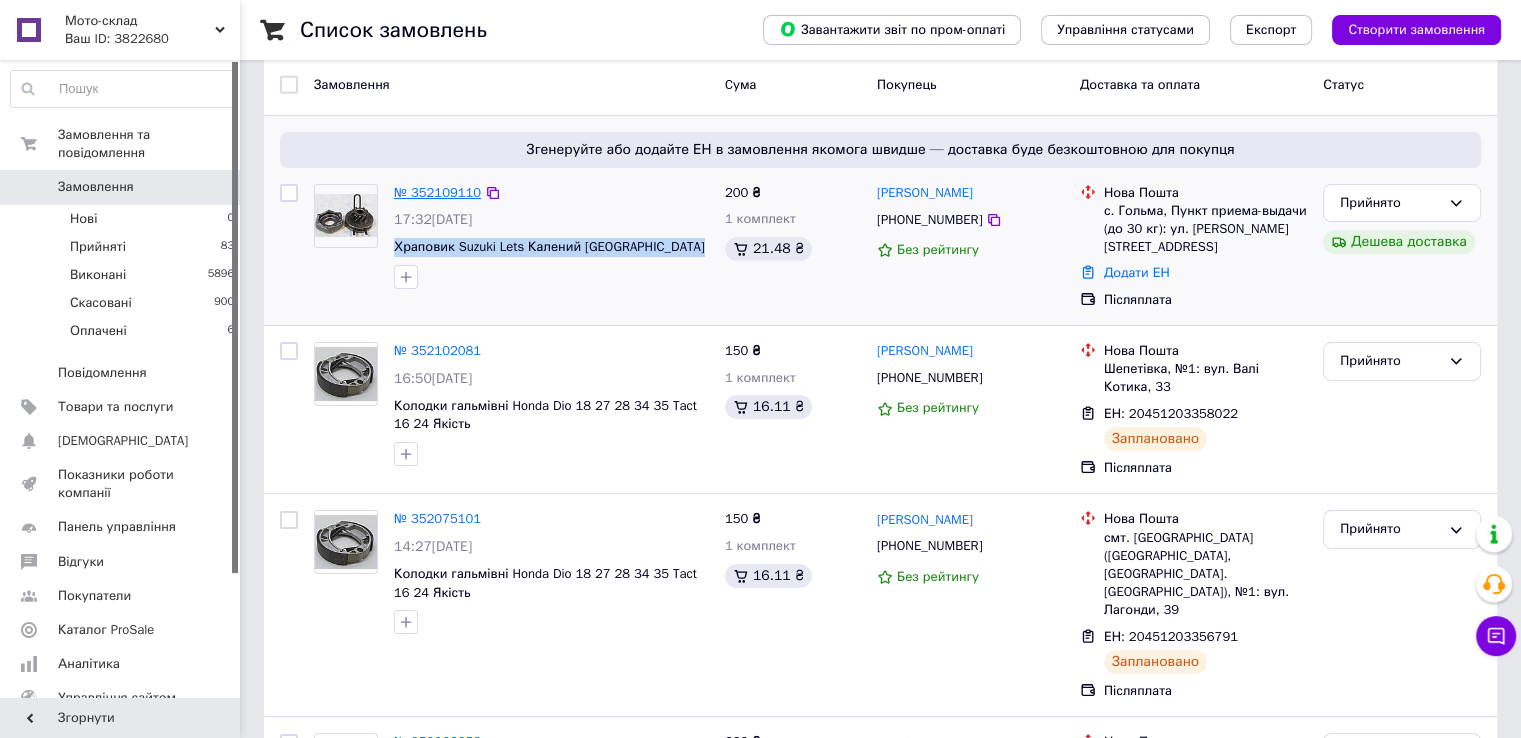 click on "№ 352109110" at bounding box center (437, 192) 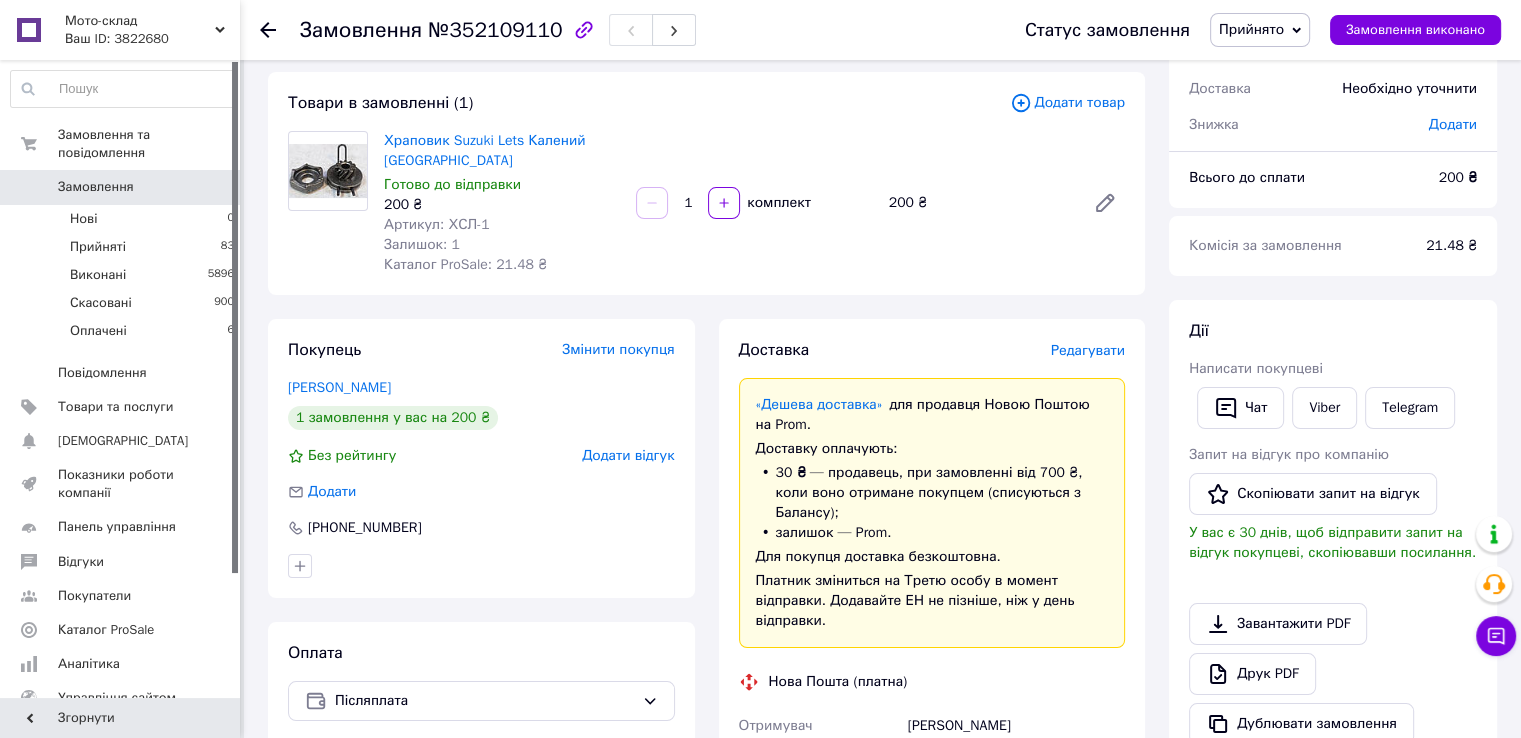 click on "Редагувати" at bounding box center [1088, 350] 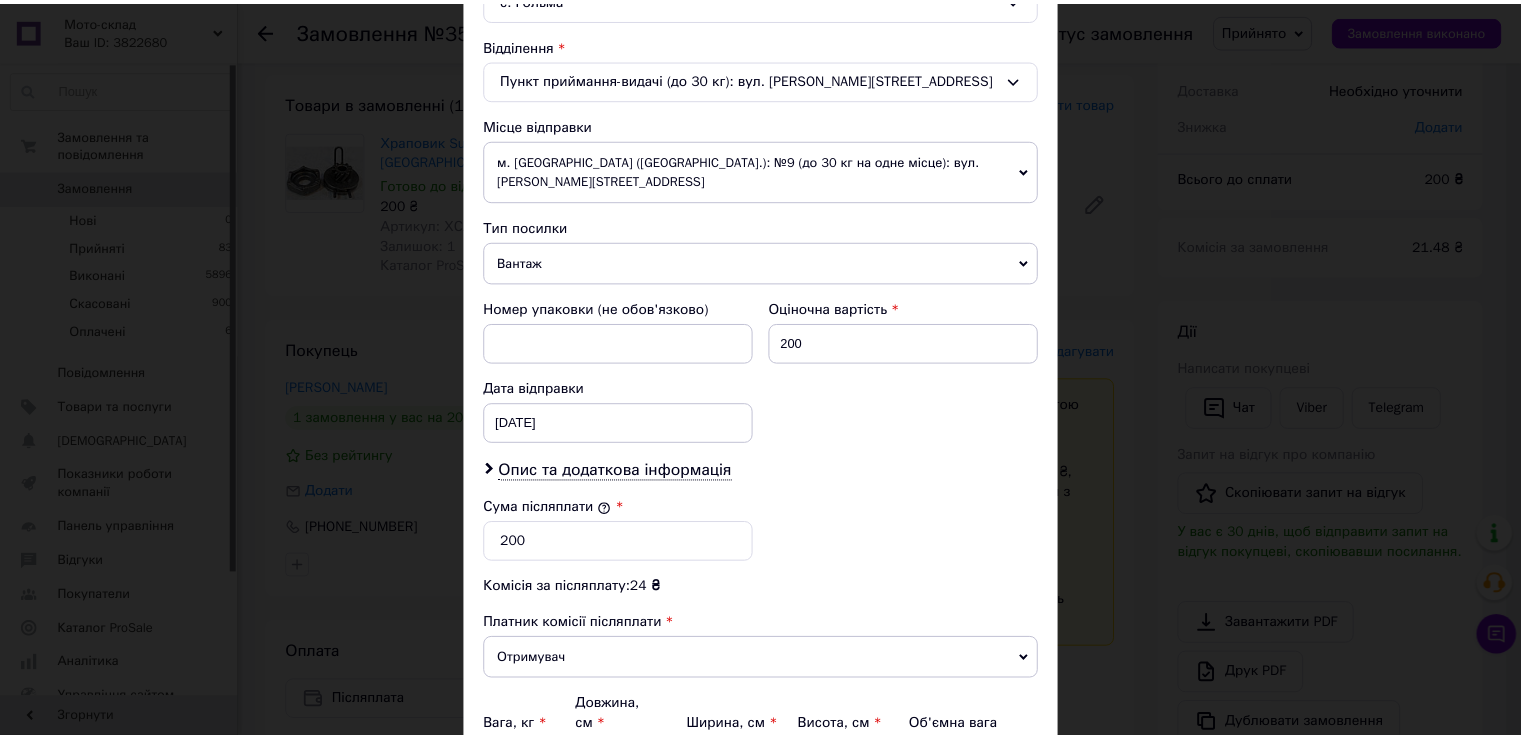 scroll, scrollTop: 782, scrollLeft: 0, axis: vertical 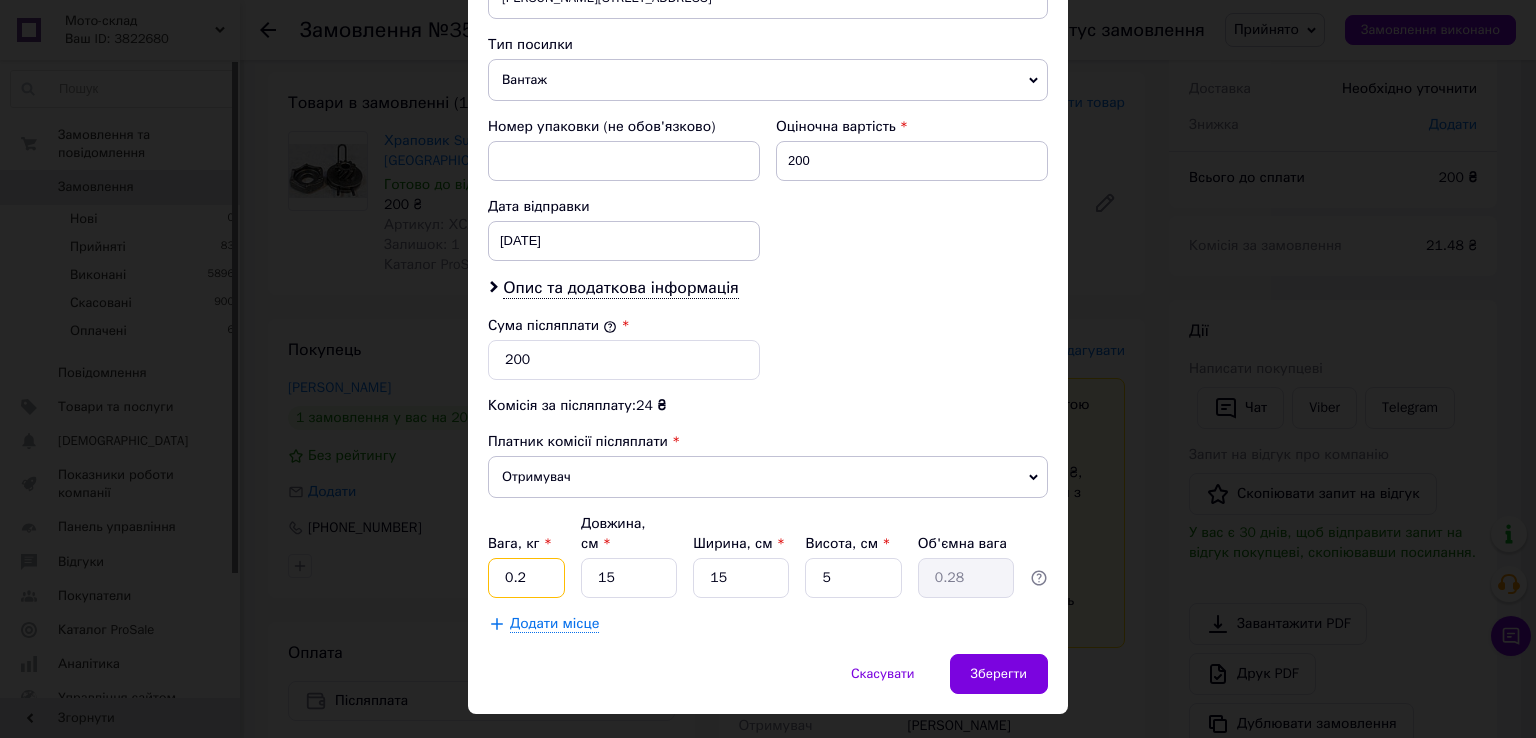 click on "0.2" at bounding box center (526, 578) 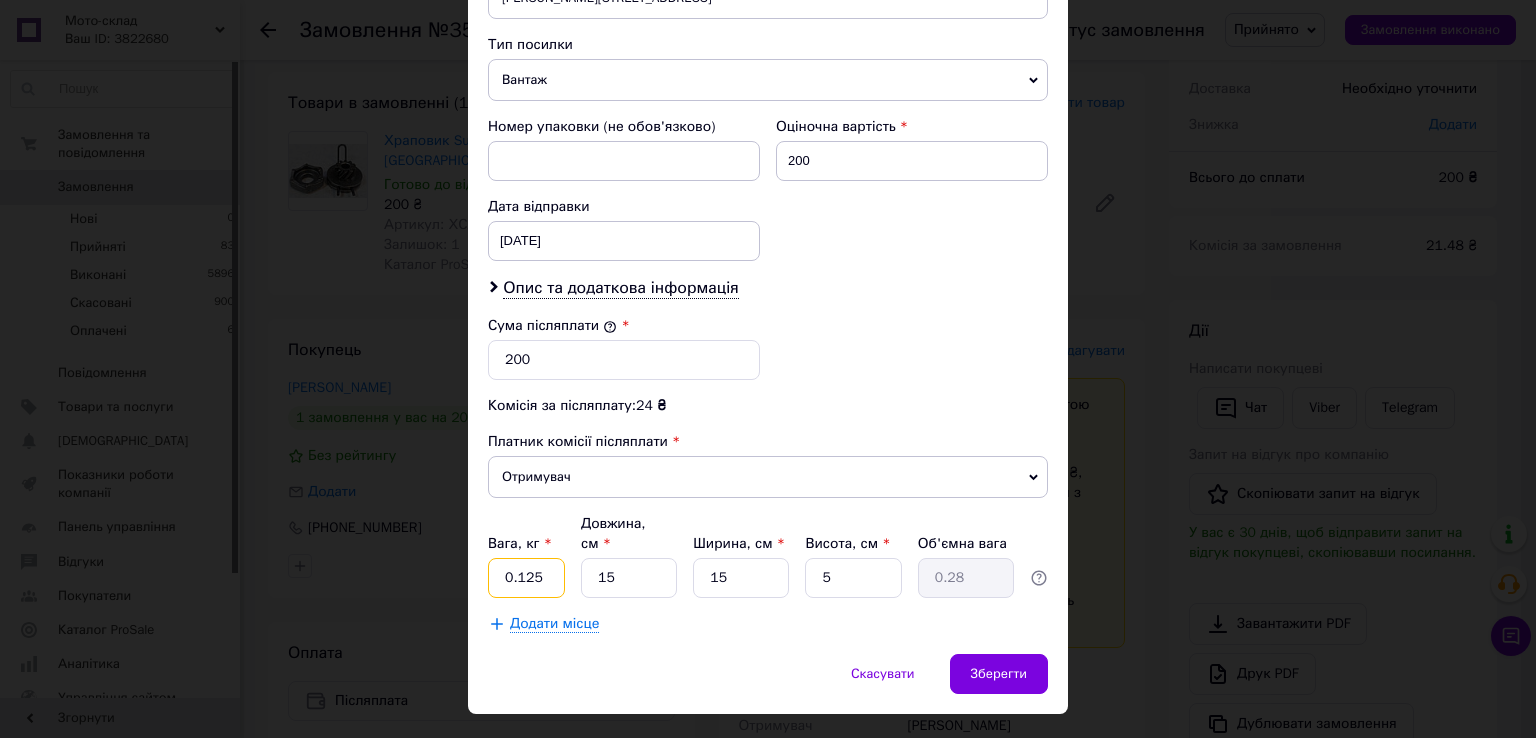 type on "0.125" 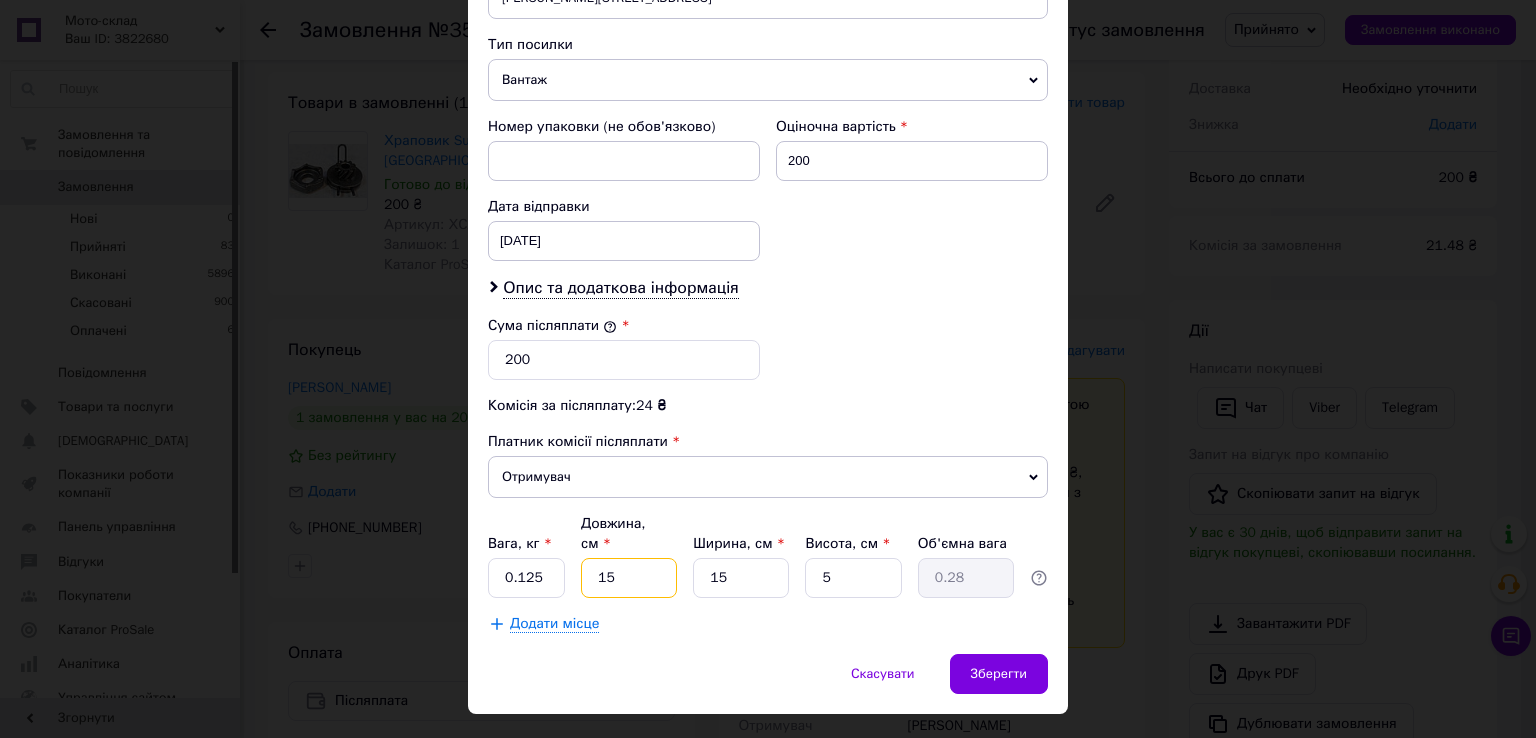 type on "8" 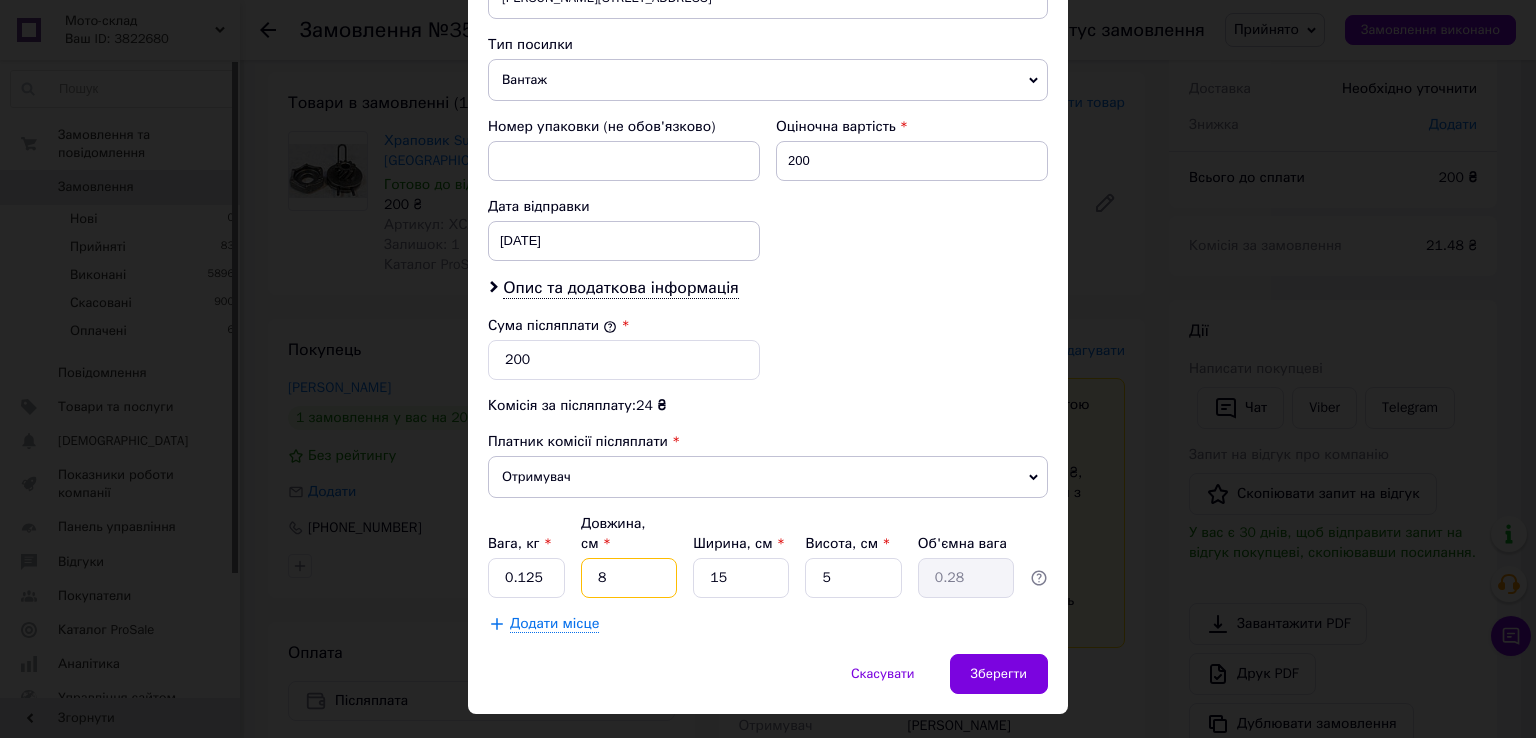 type on "0.15" 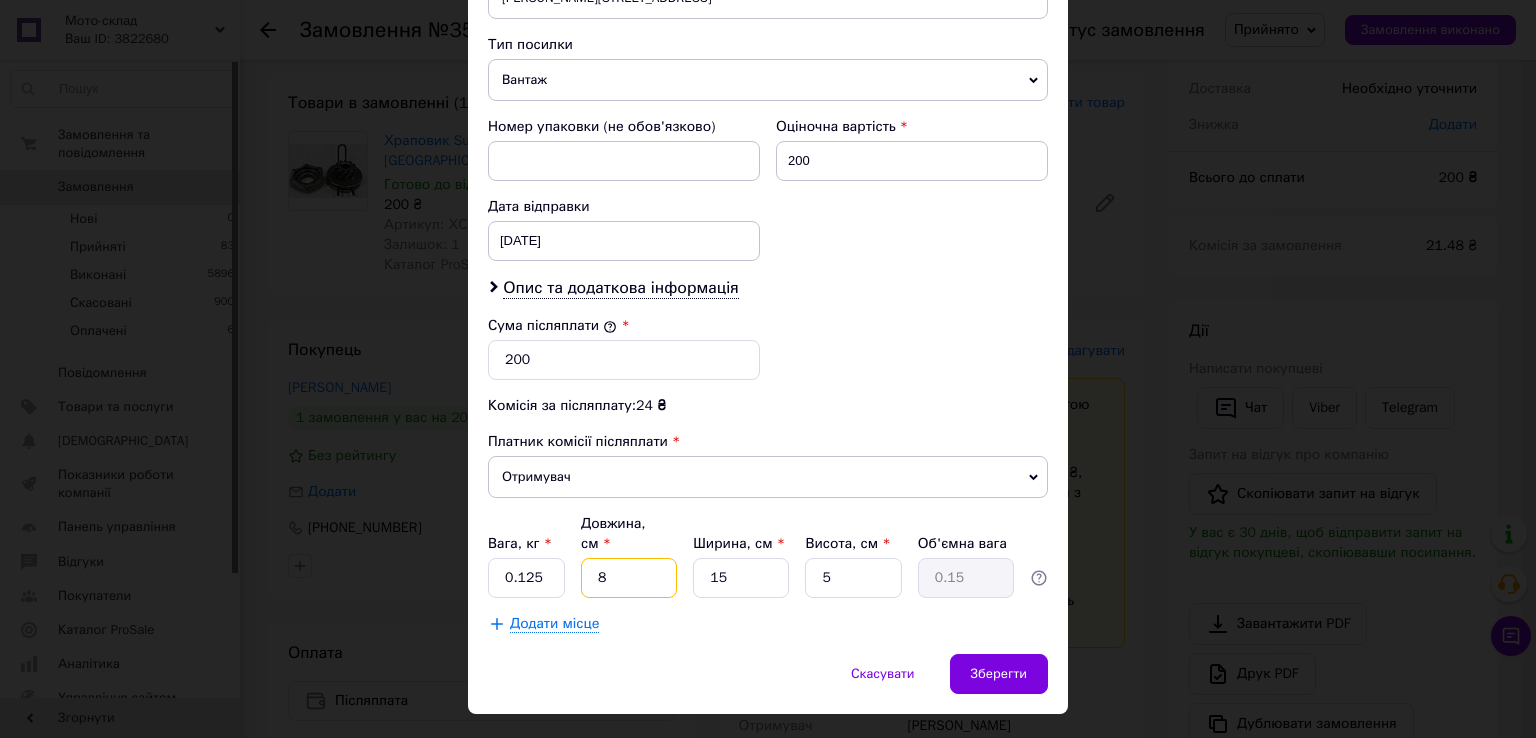 type on "8" 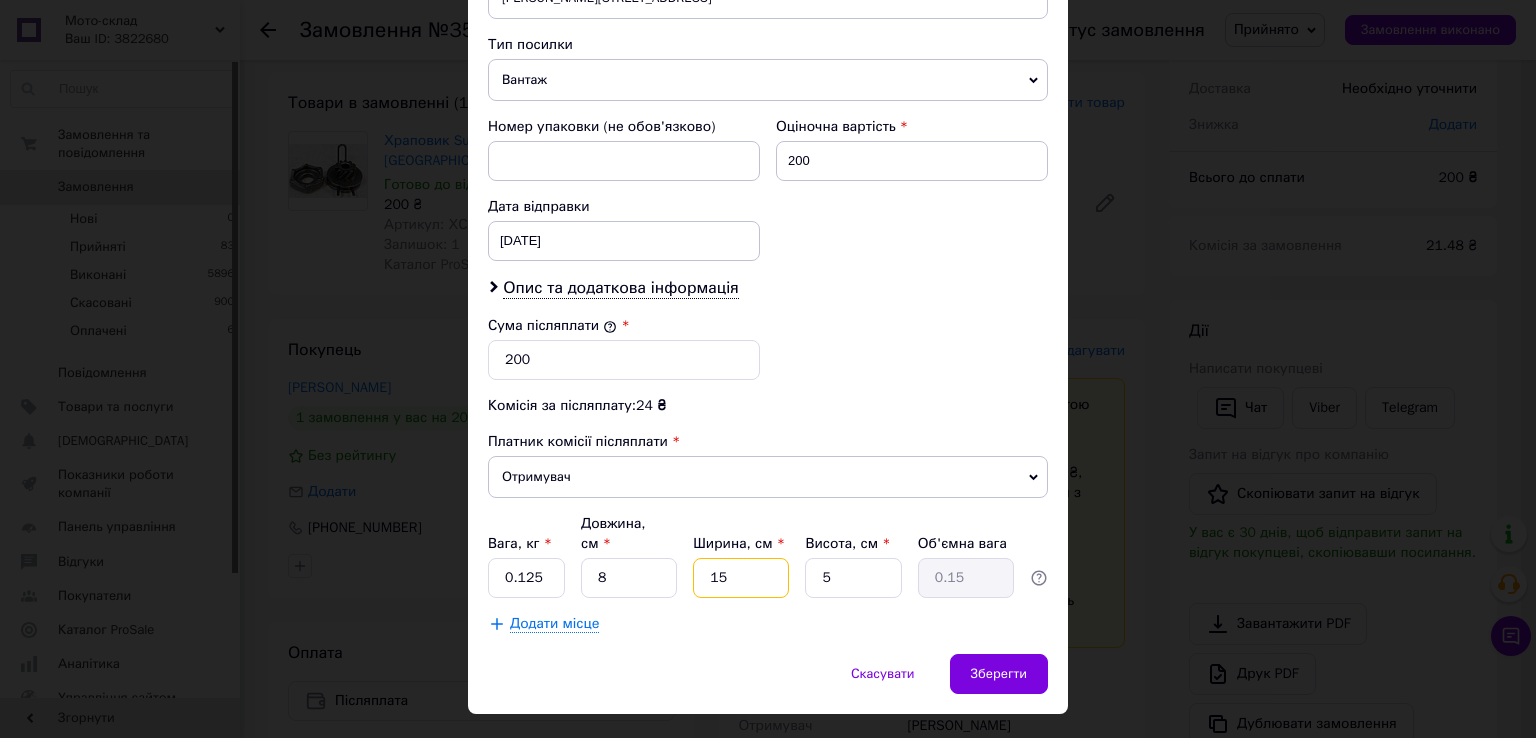 type on "6" 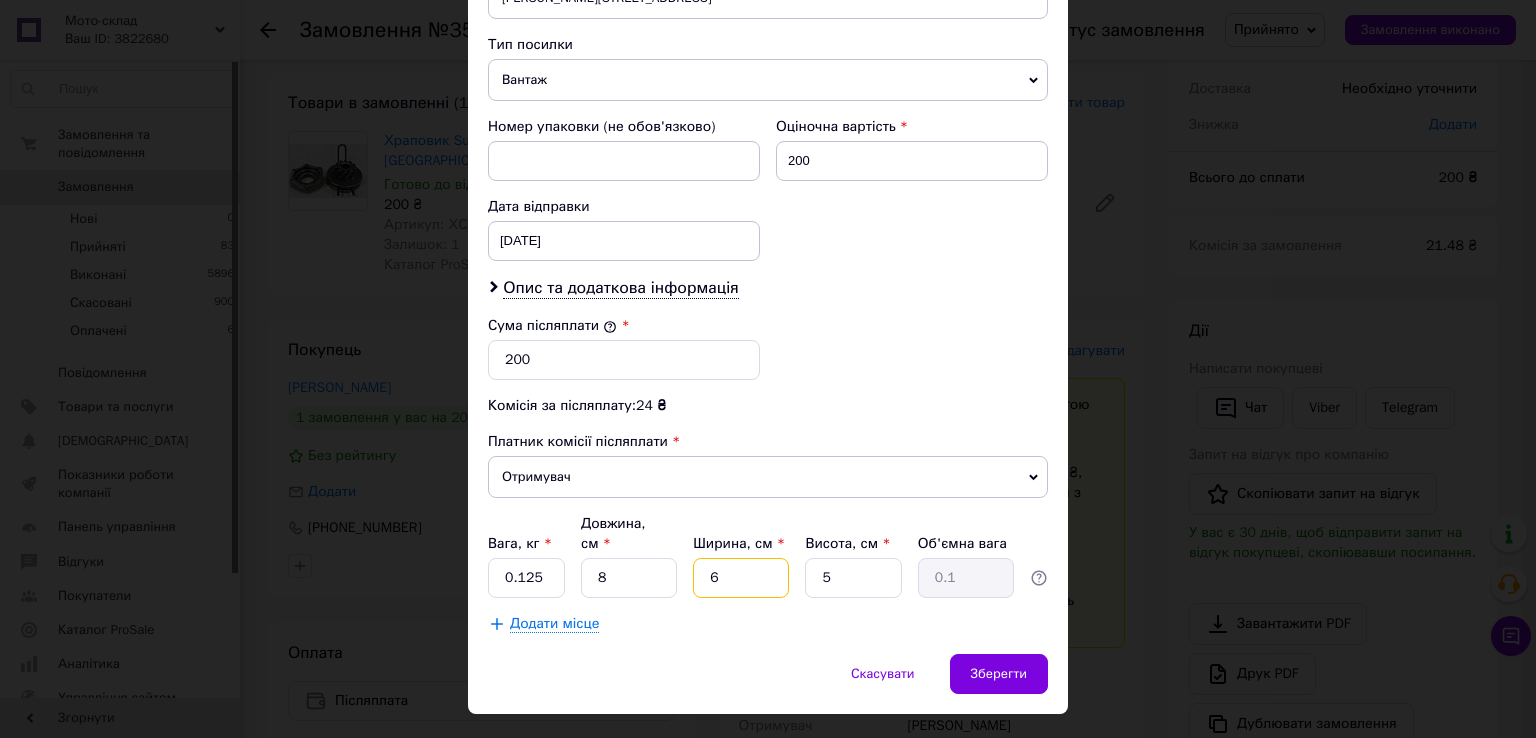 type on "6" 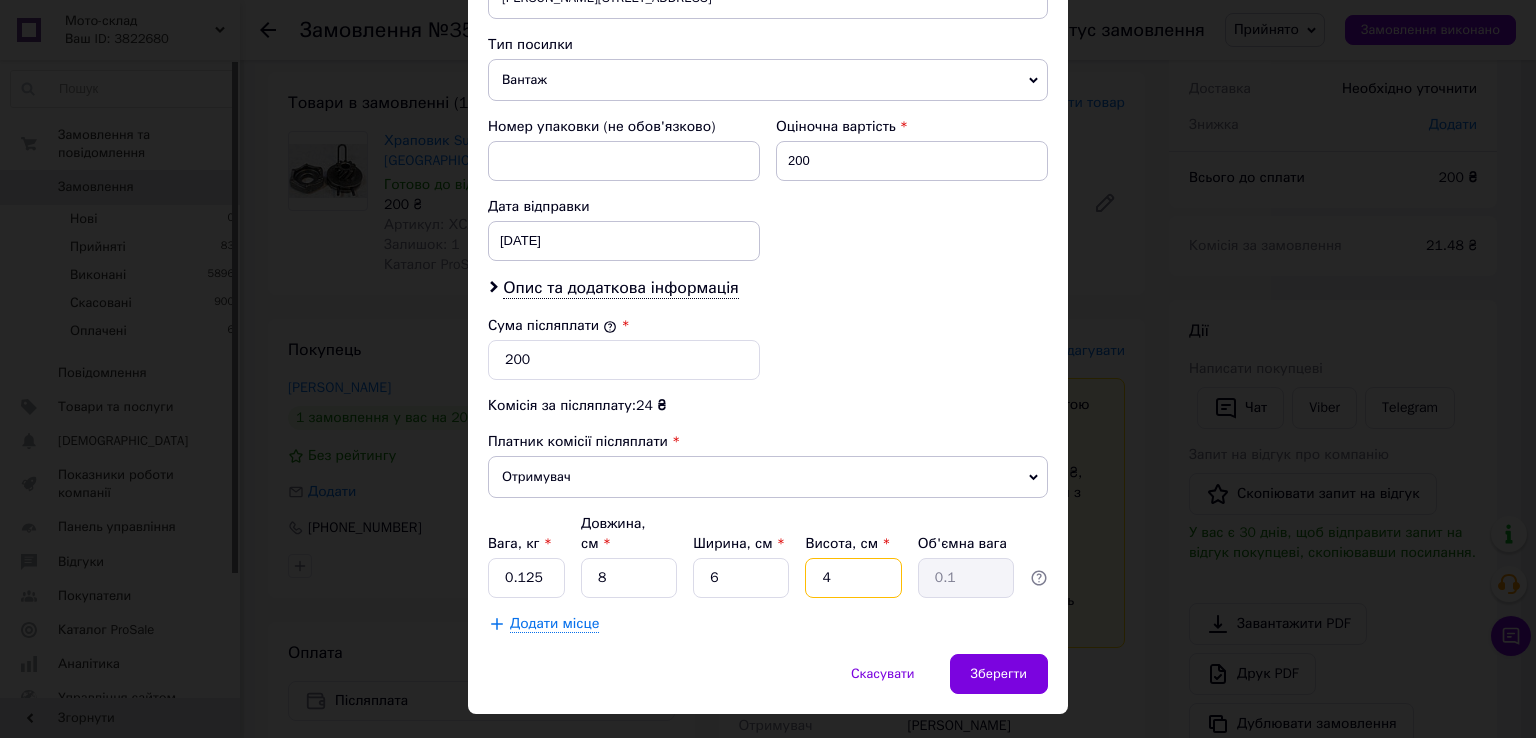 type on "4" 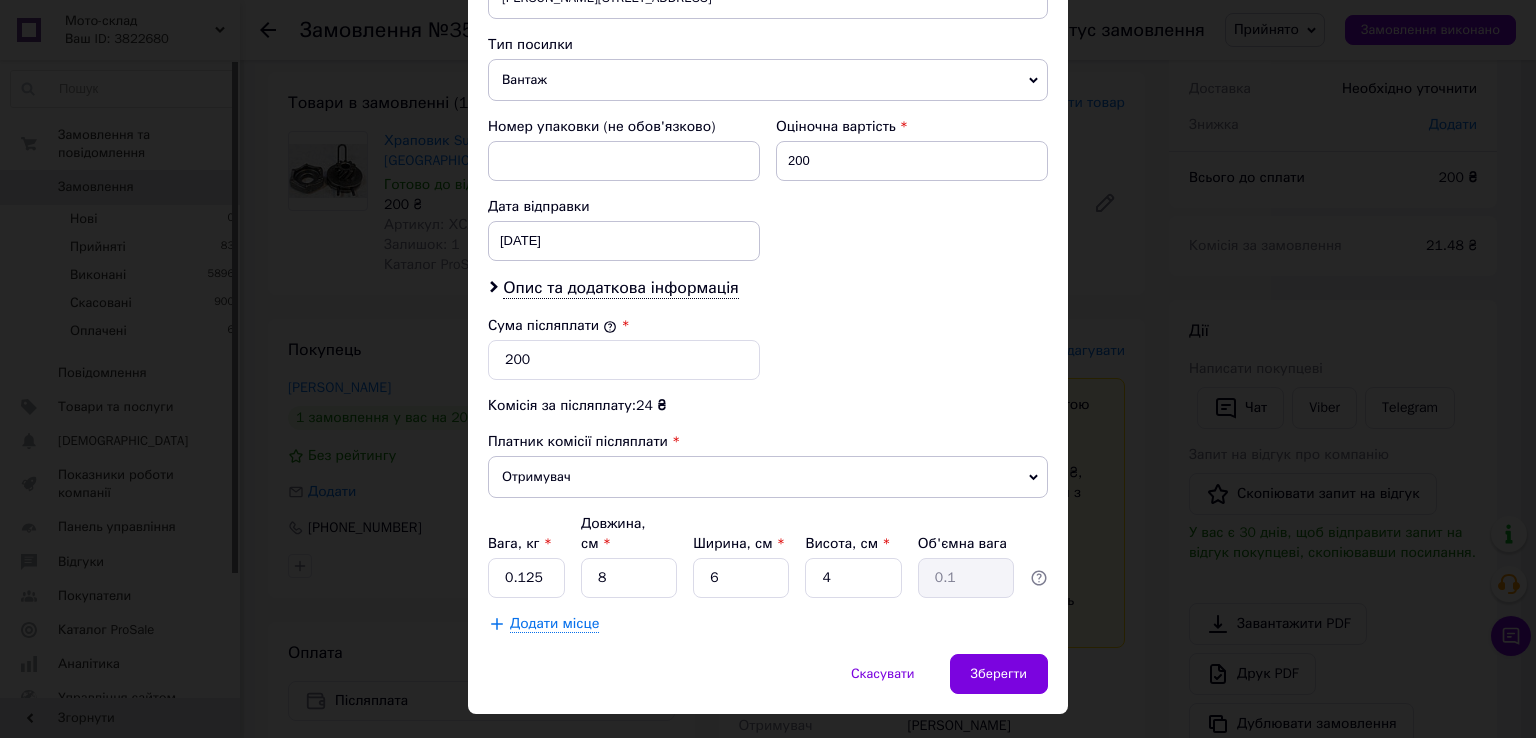 drag, startPoint x: 908, startPoint y: 349, endPoint x: 942, endPoint y: 413, distance: 72.47068 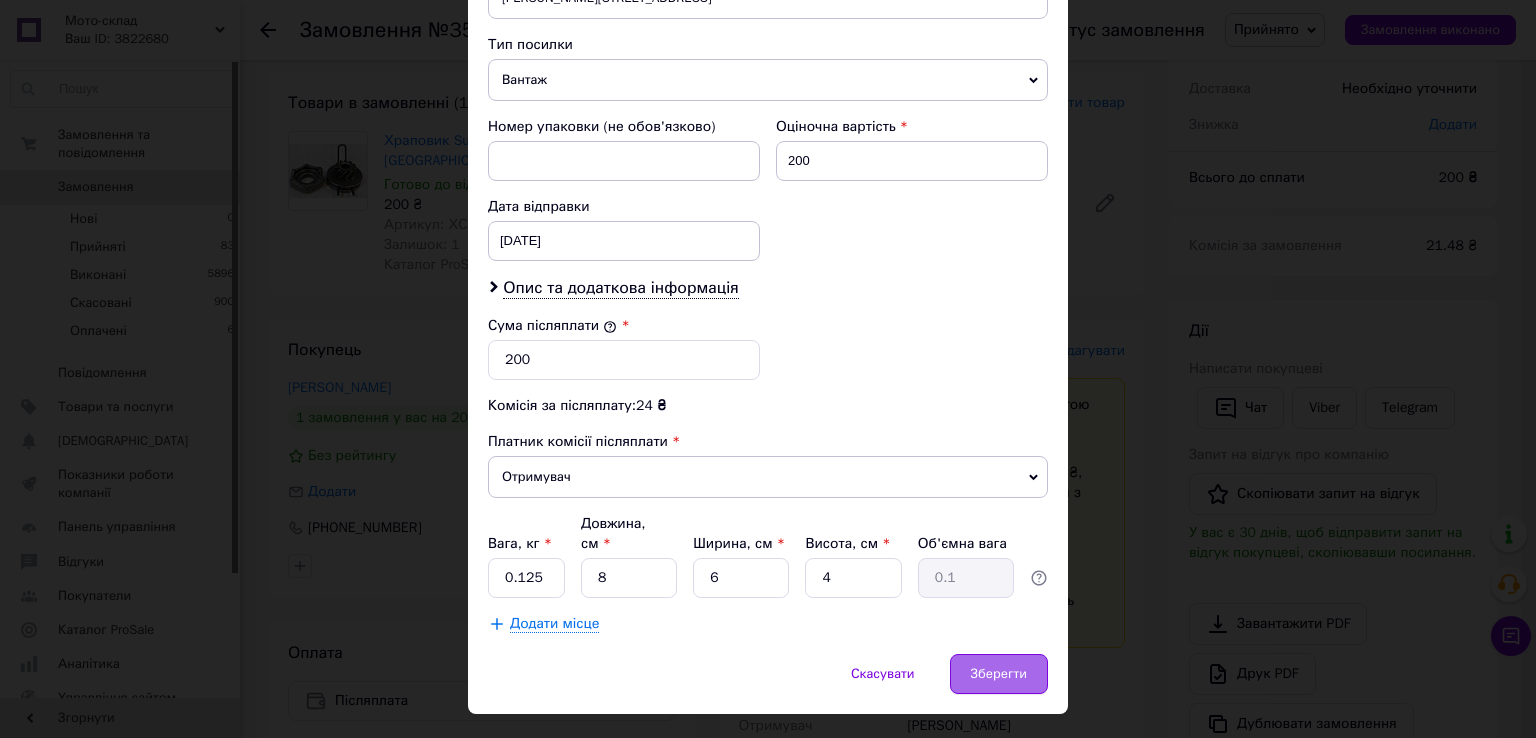click on "Зберегти" at bounding box center [999, 674] 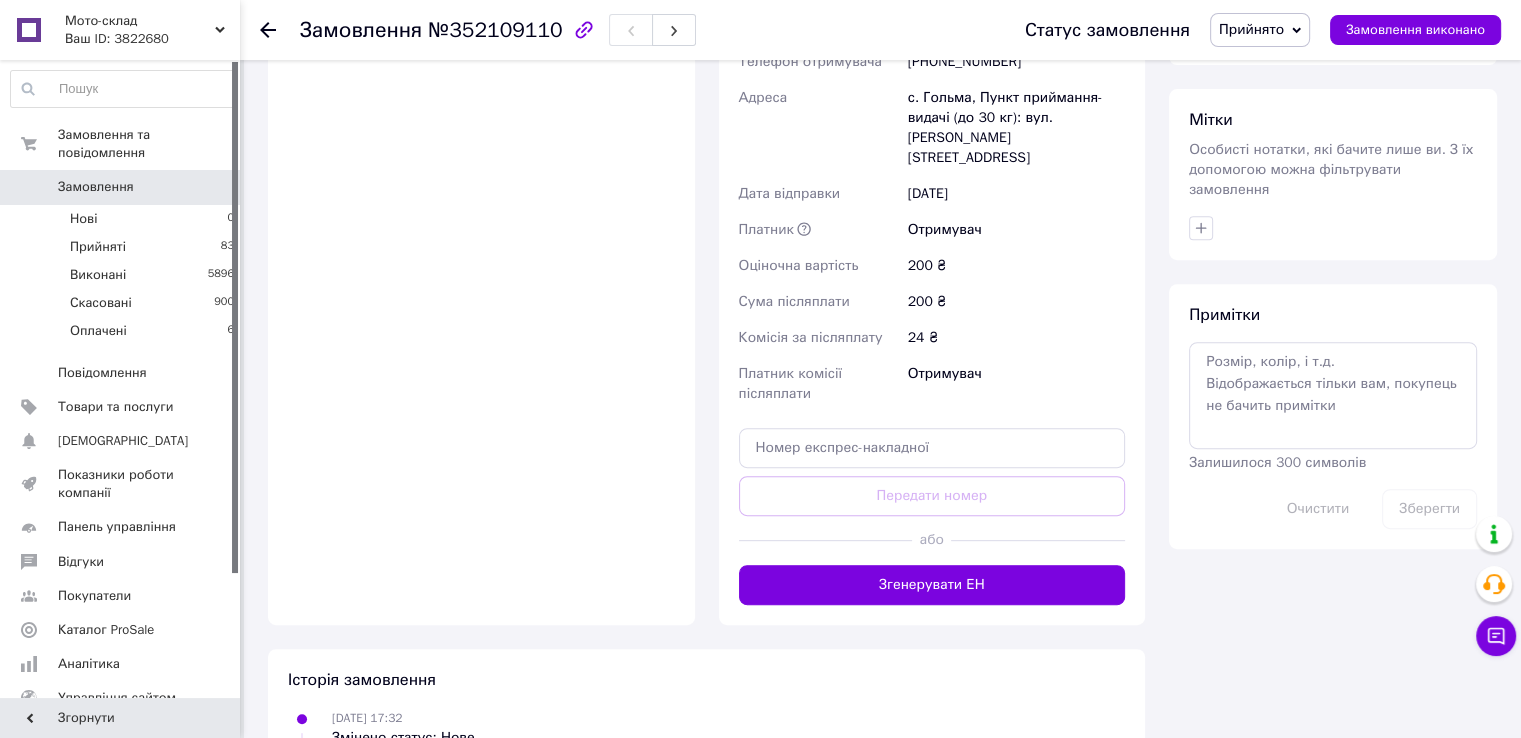 scroll, scrollTop: 900, scrollLeft: 0, axis: vertical 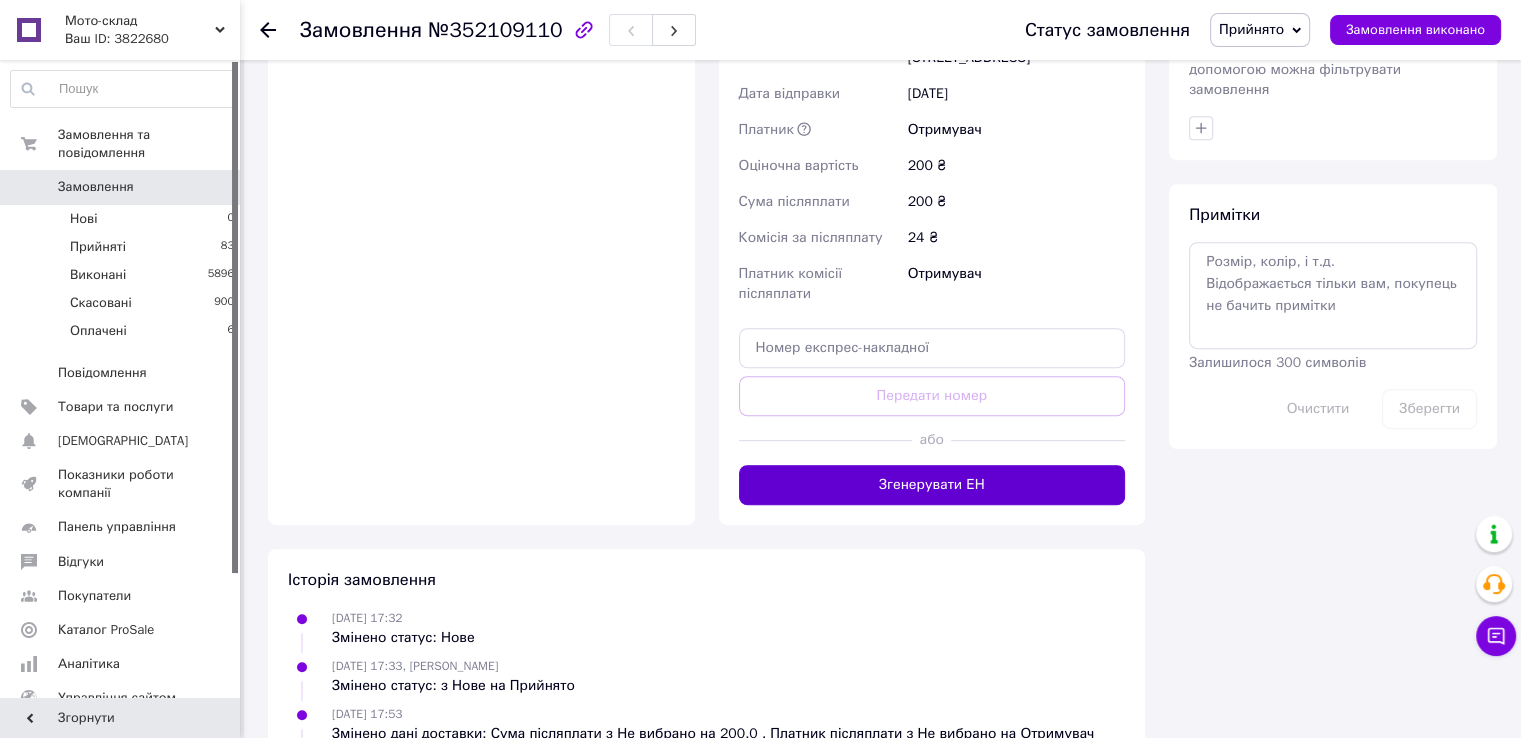 click on "Згенерувати ЕН" at bounding box center (932, 485) 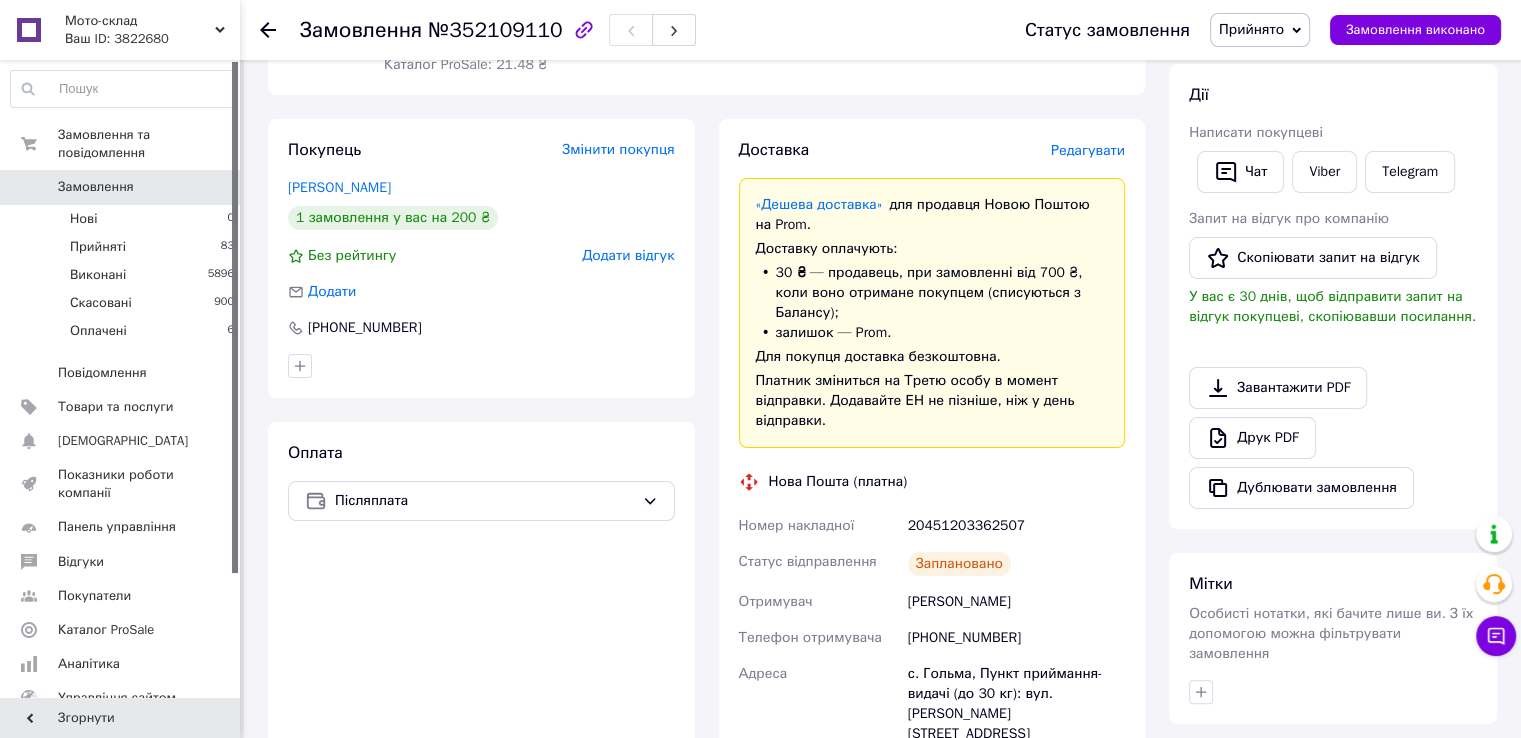 scroll, scrollTop: 0, scrollLeft: 0, axis: both 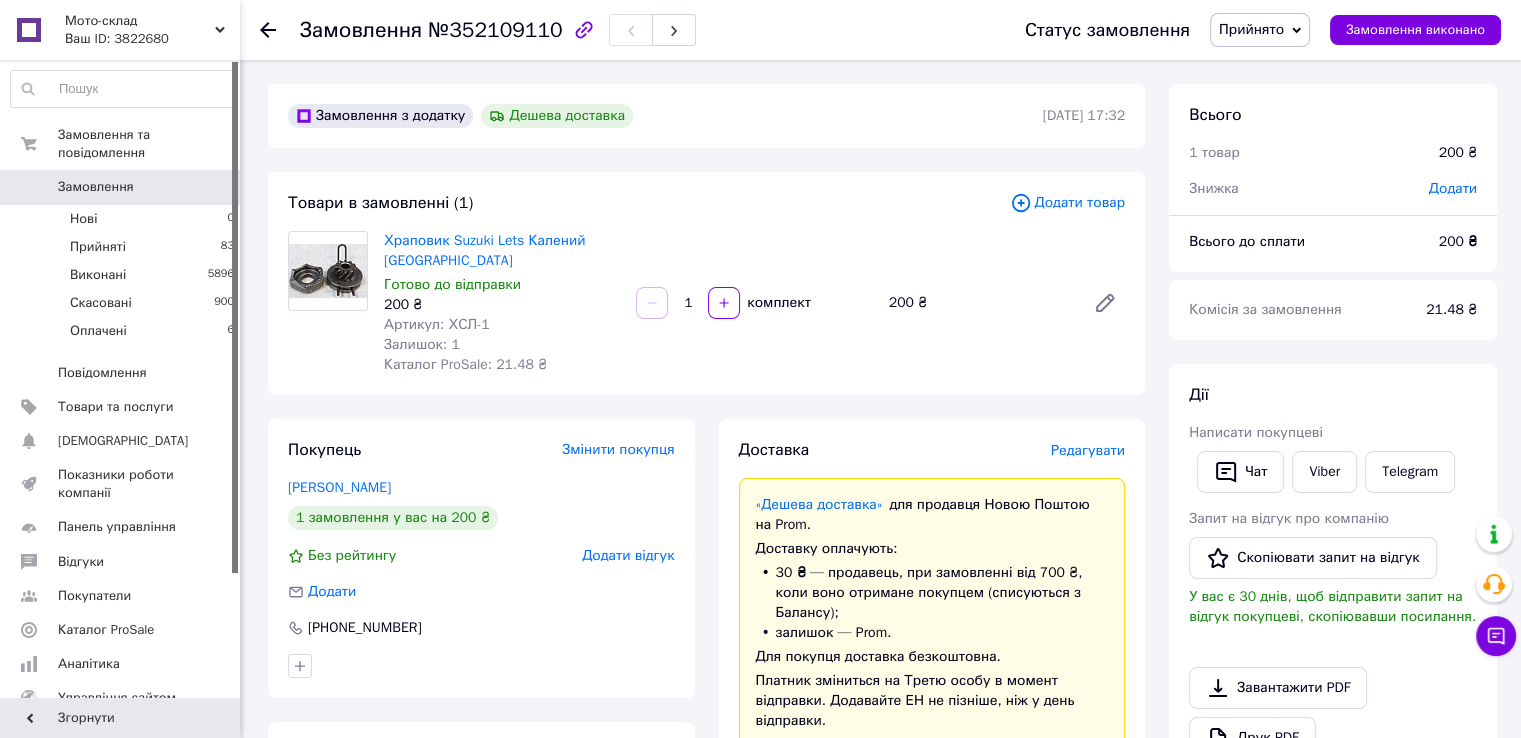 click 